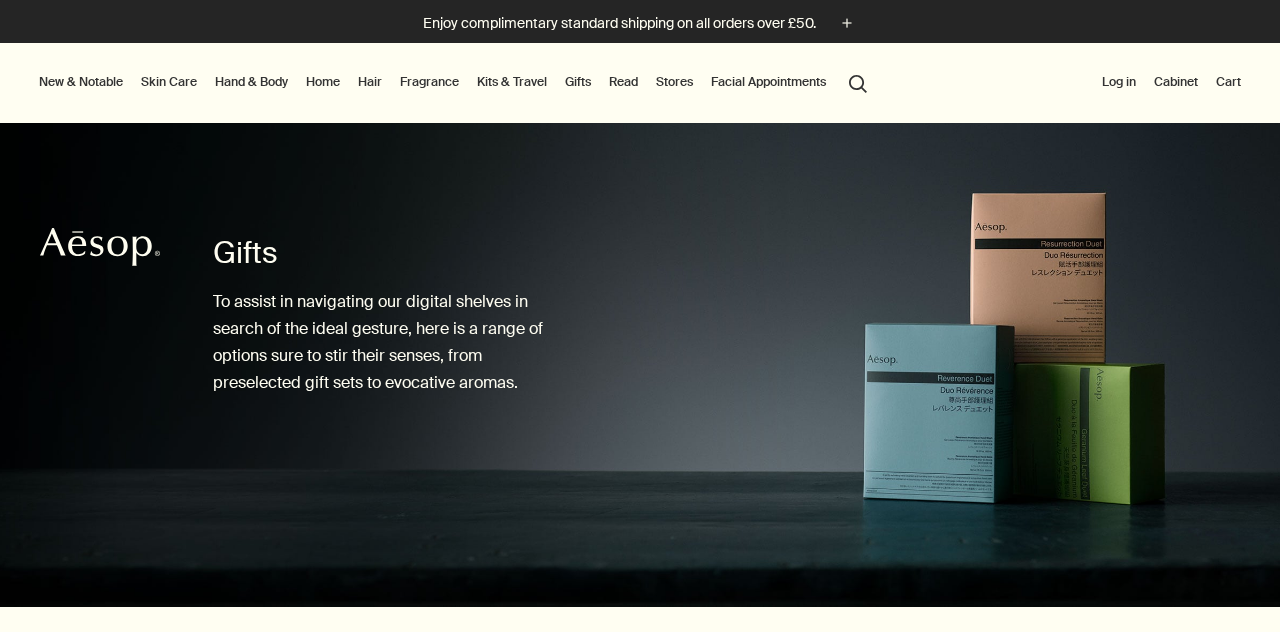 scroll, scrollTop: 0, scrollLeft: 0, axis: both 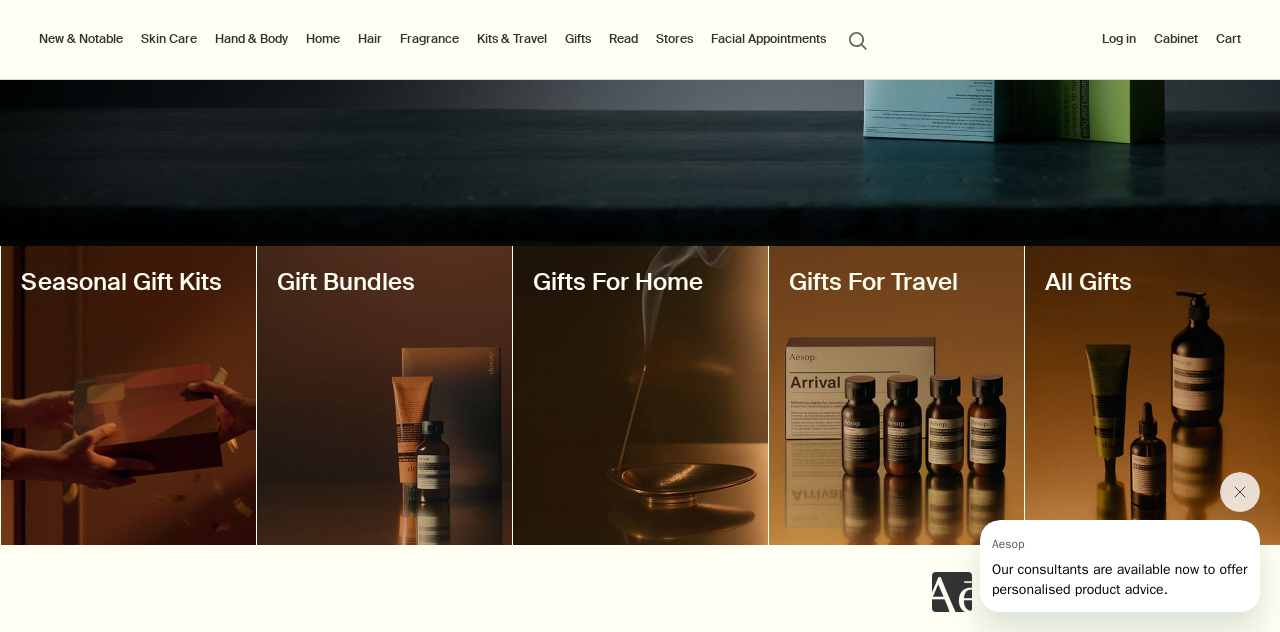 click at bounding box center [128, 395] 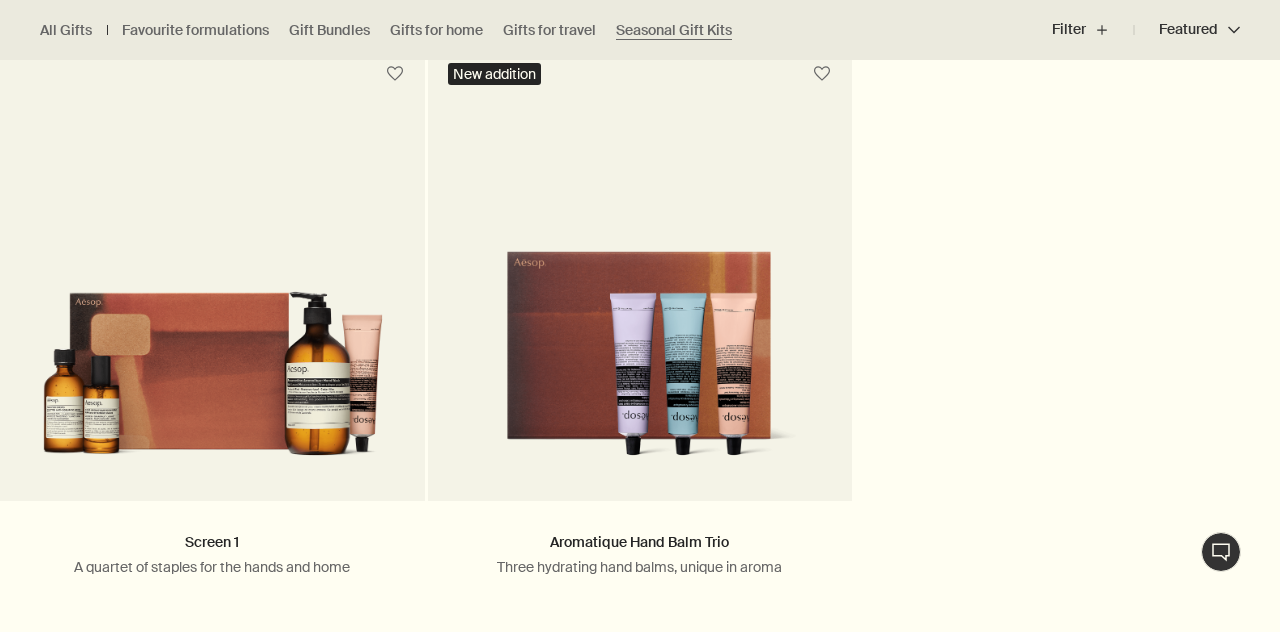 scroll, scrollTop: 589, scrollLeft: 0, axis: vertical 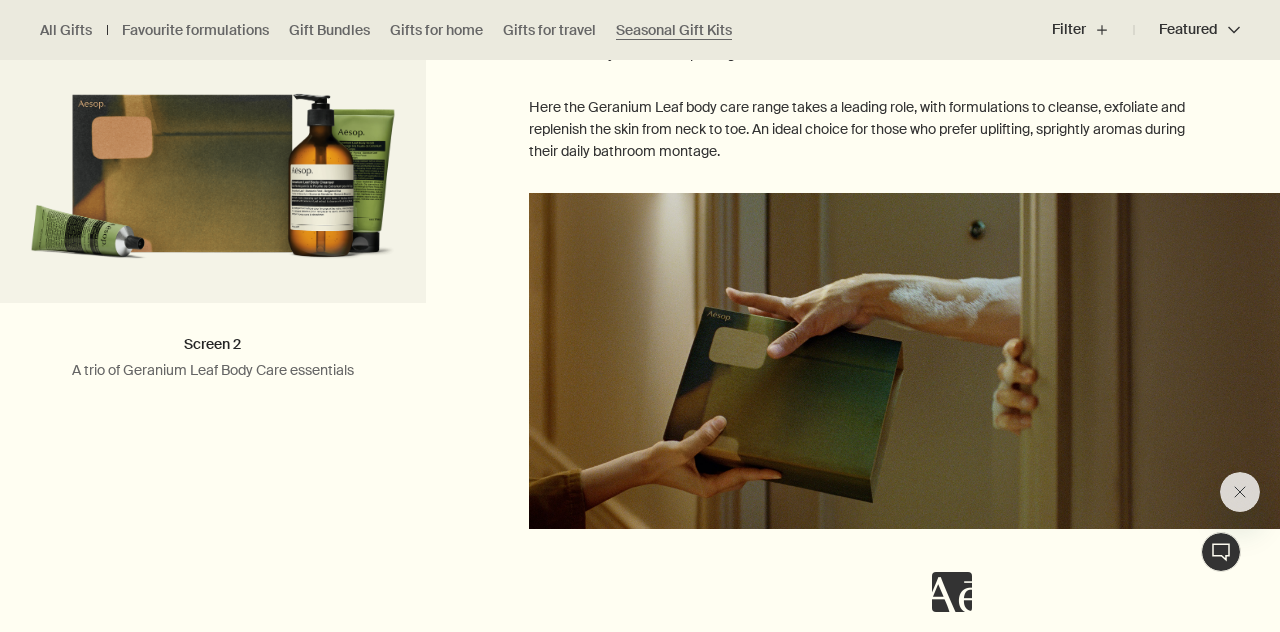 click at bounding box center (904, 361) 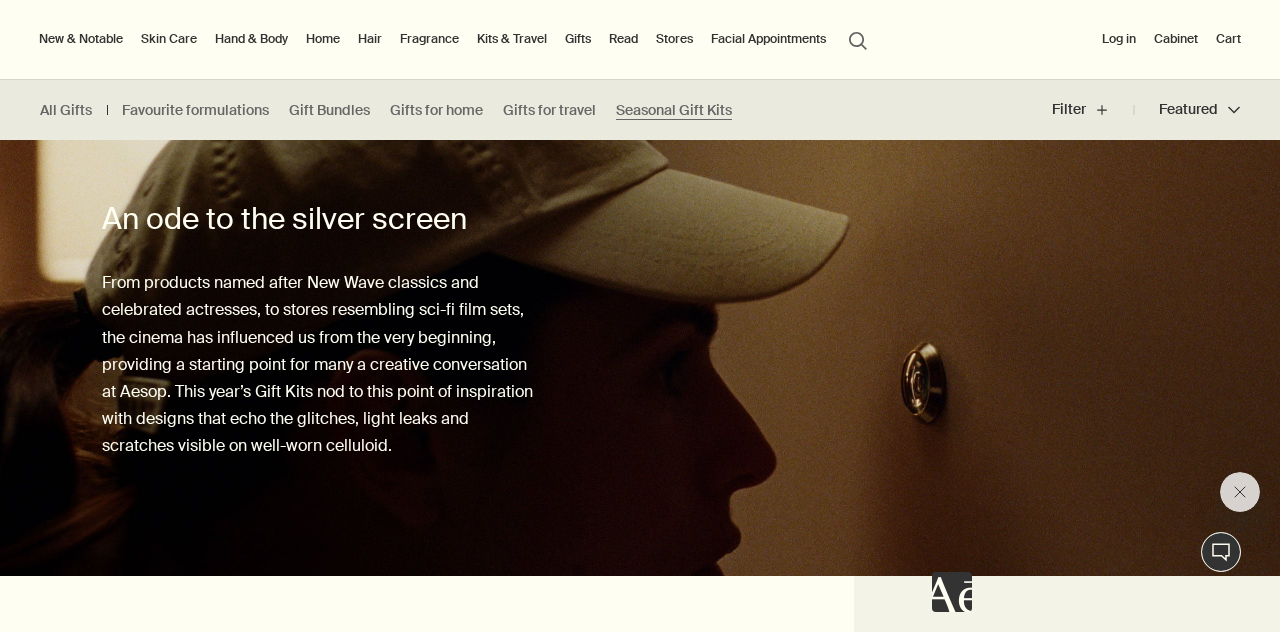 scroll, scrollTop: 1364, scrollLeft: 0, axis: vertical 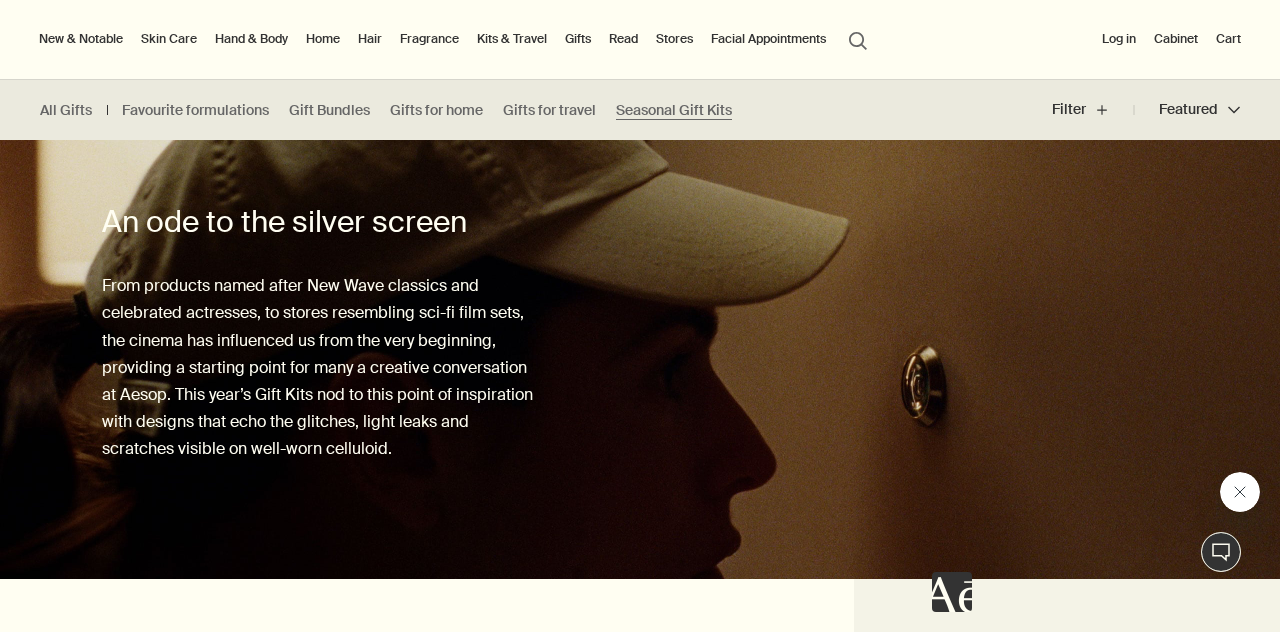 click at bounding box center [1240, 492] 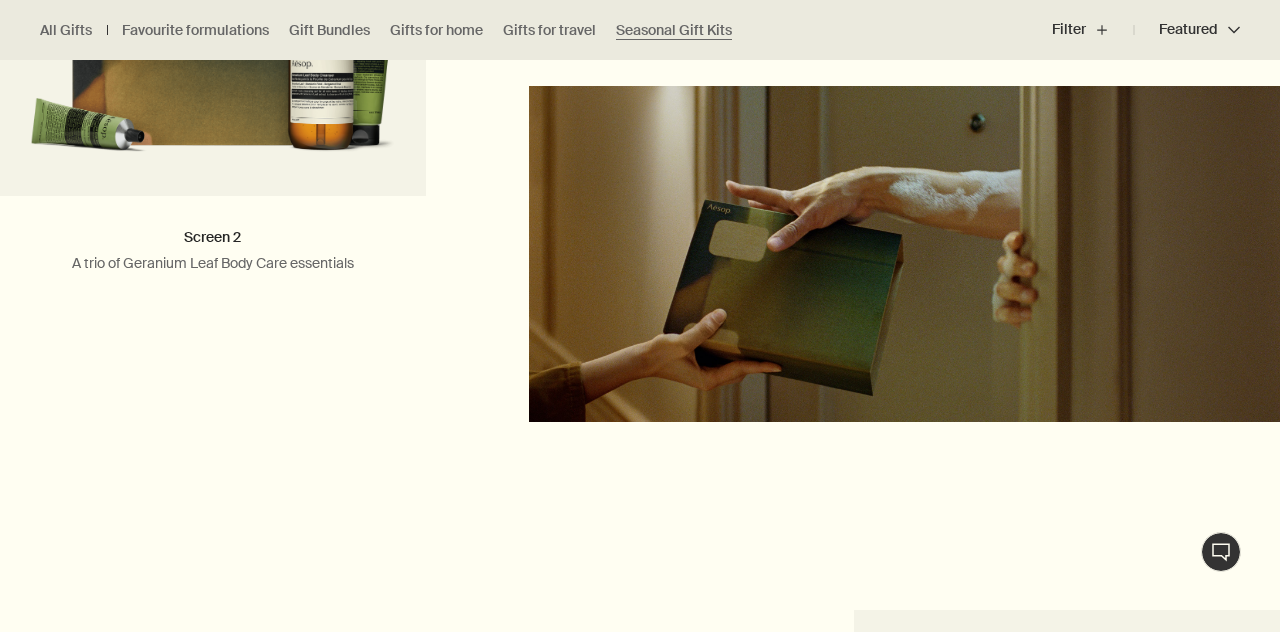 scroll, scrollTop: 3082, scrollLeft: 0, axis: vertical 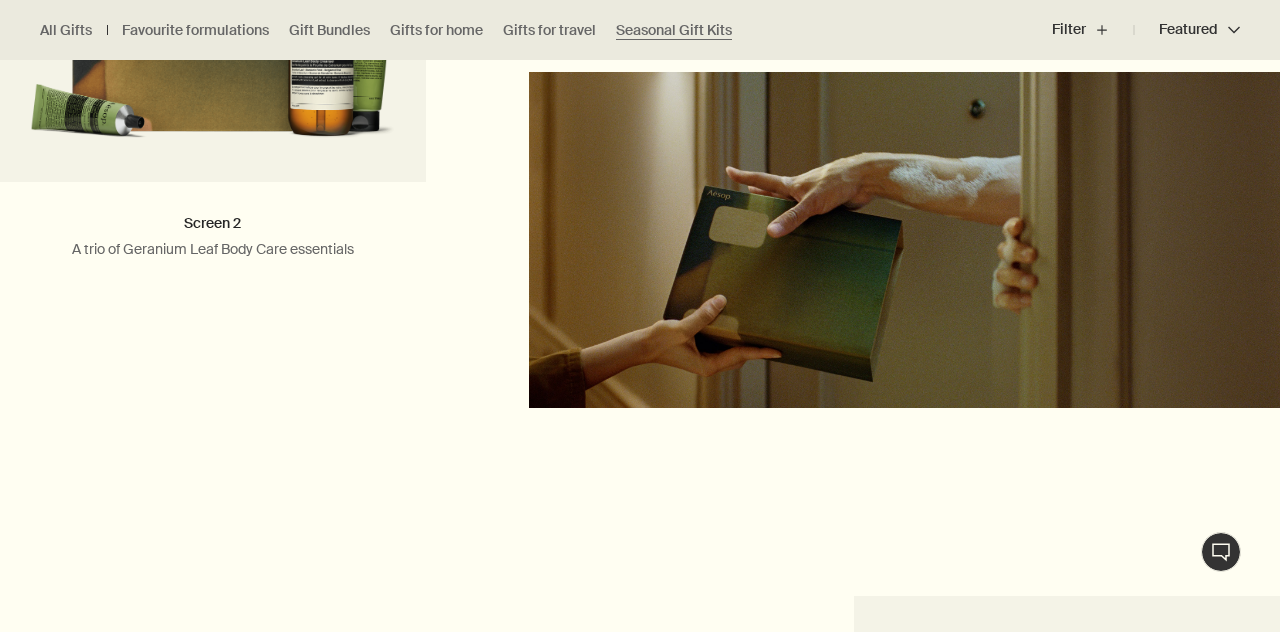 click at bounding box center (904, 240) 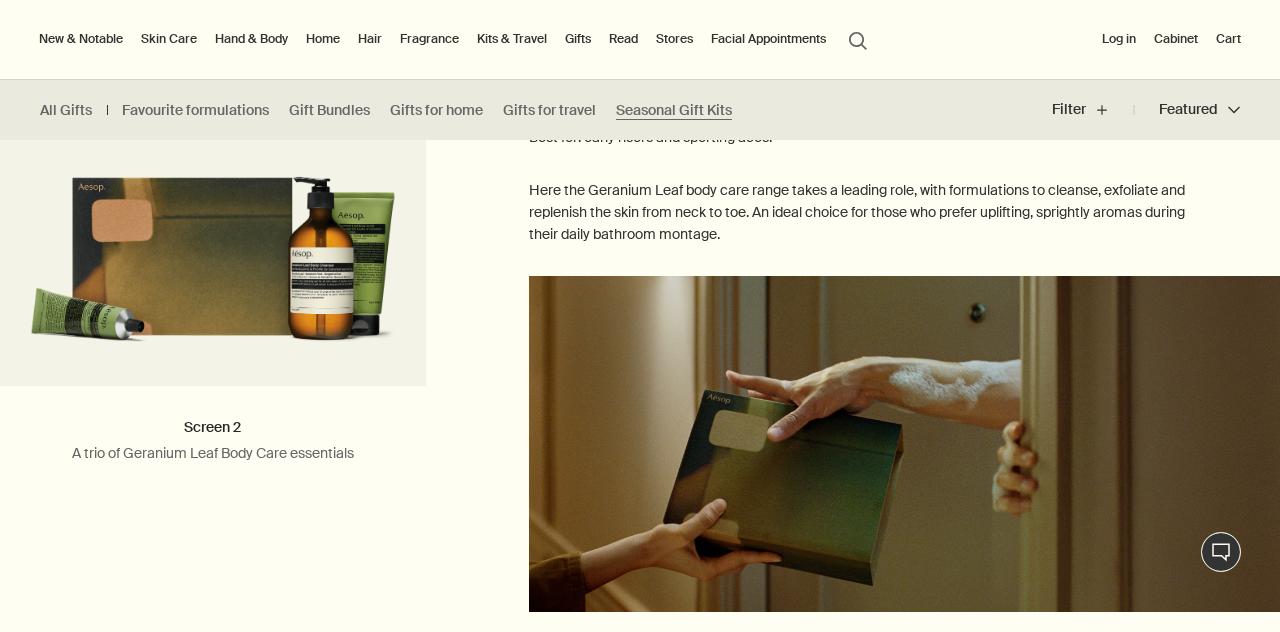 click on "Here the Geranium Leaf body care range takes a leading role, with formulations to cleanse, exfoliate and replenish the skin from neck to toe. An ideal choice for those who prefer uplifting, sprightly aromas during their daily bathroom montage." at bounding box center [864, 212] 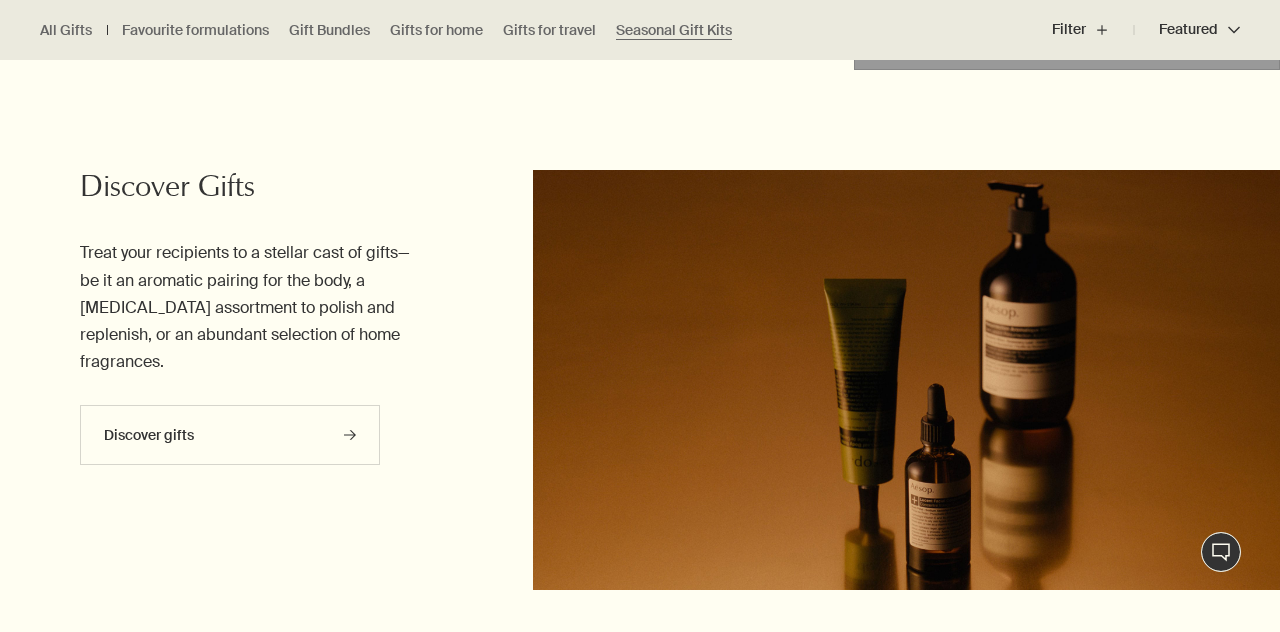 scroll, scrollTop: 4386, scrollLeft: 0, axis: vertical 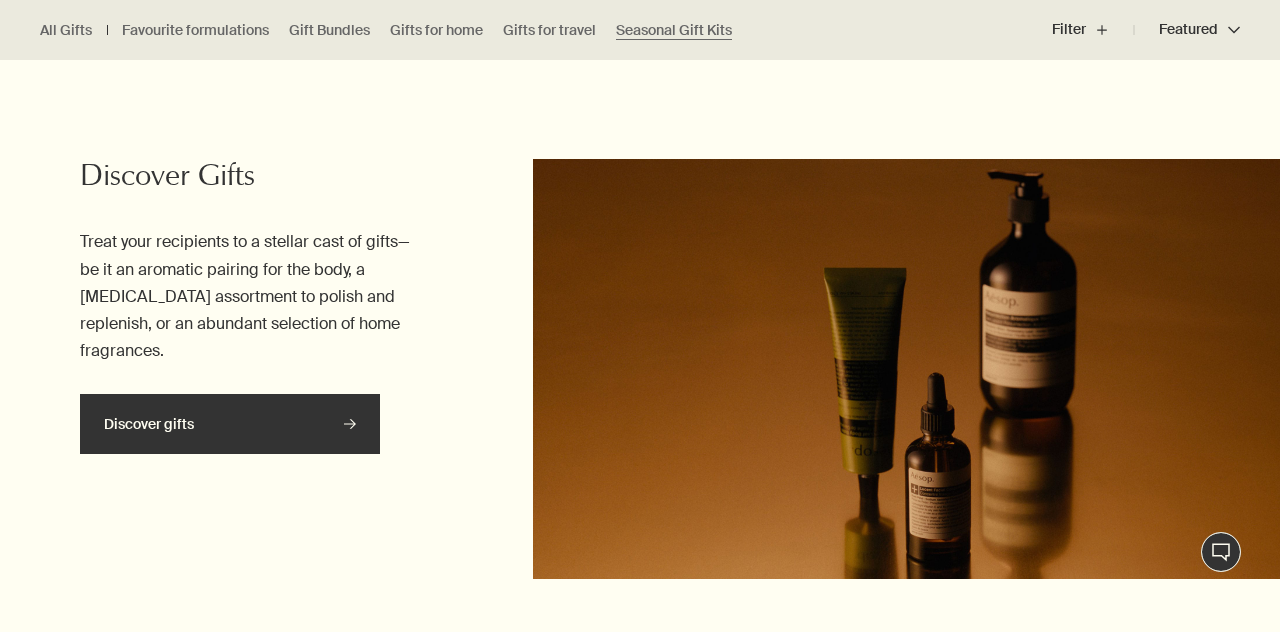 click on "Discover gifts   rightArrow" at bounding box center (230, 424) 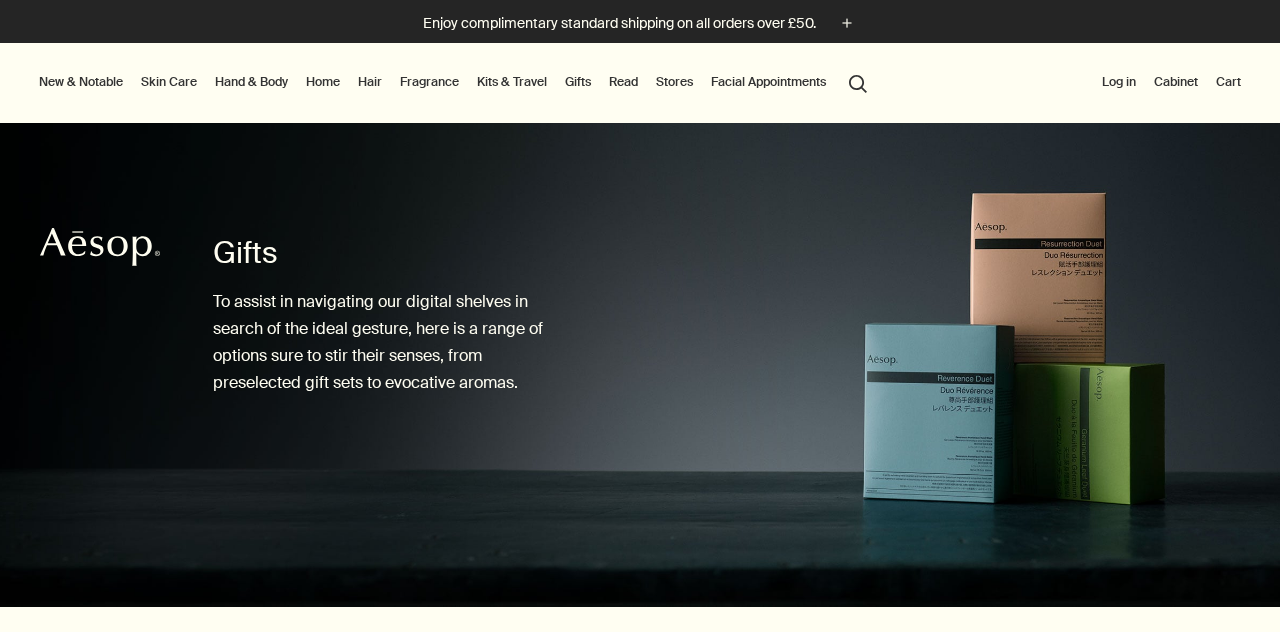 scroll, scrollTop: 0, scrollLeft: 0, axis: both 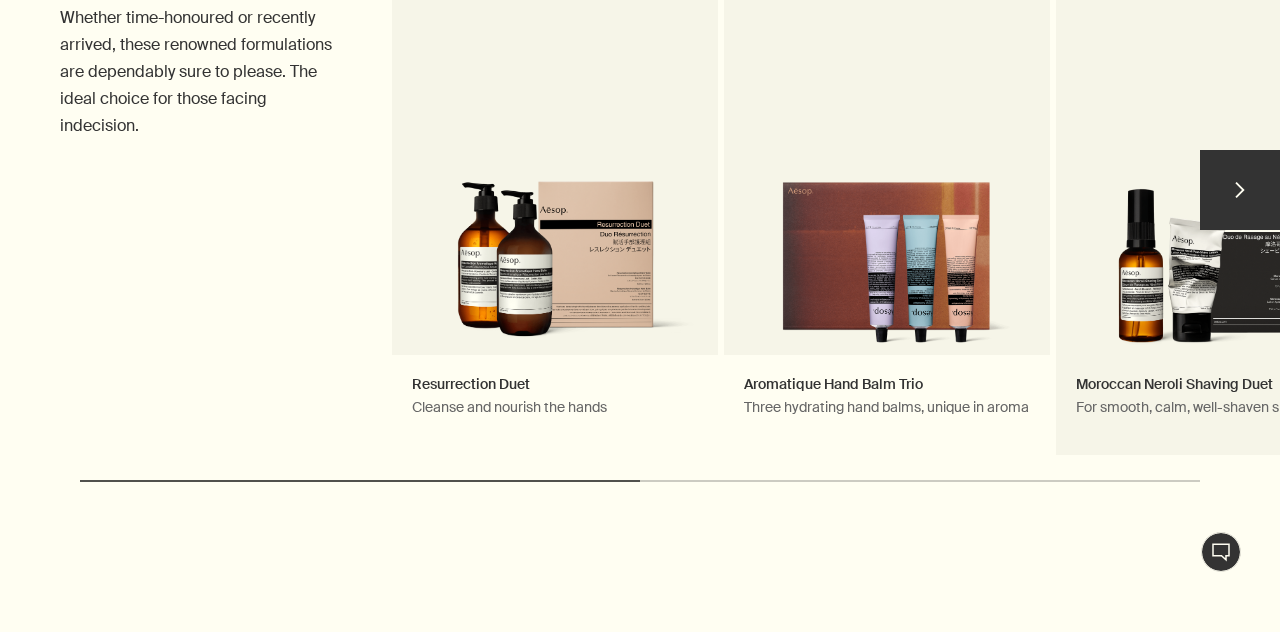 click on "Moroccan Neroli Shaving Duet For smooth, calm, well-shaven skin" at bounding box center [1219, 200] 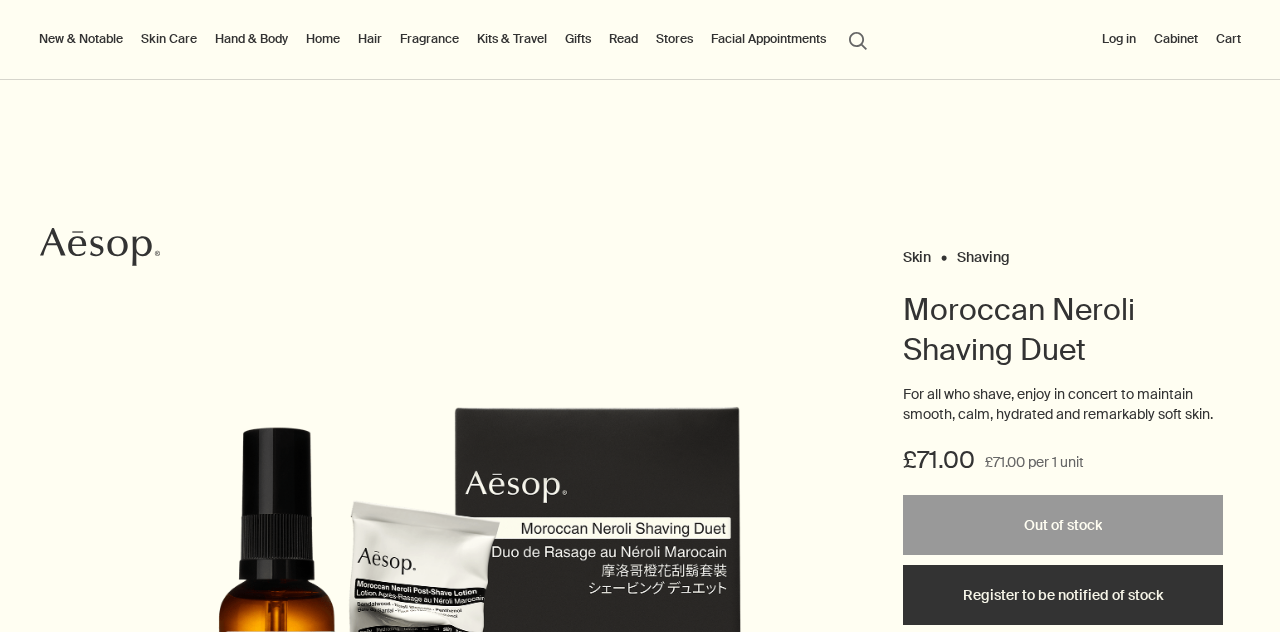 scroll, scrollTop: 0, scrollLeft: 0, axis: both 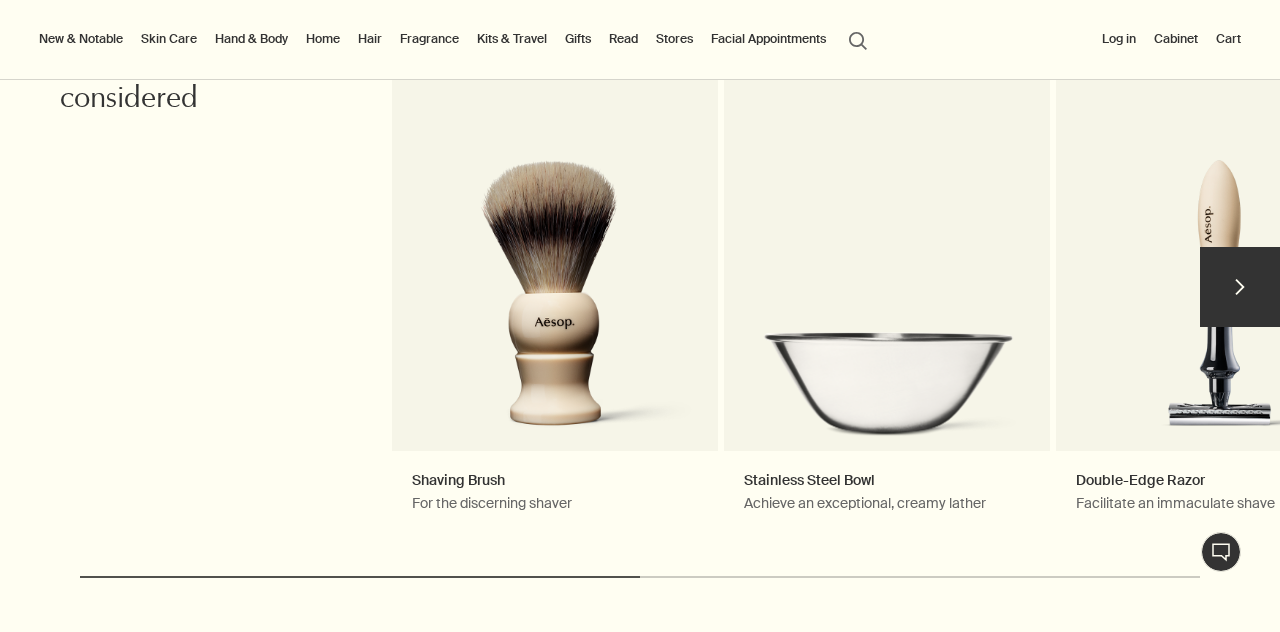 click on "chevron" at bounding box center (1240, 287) 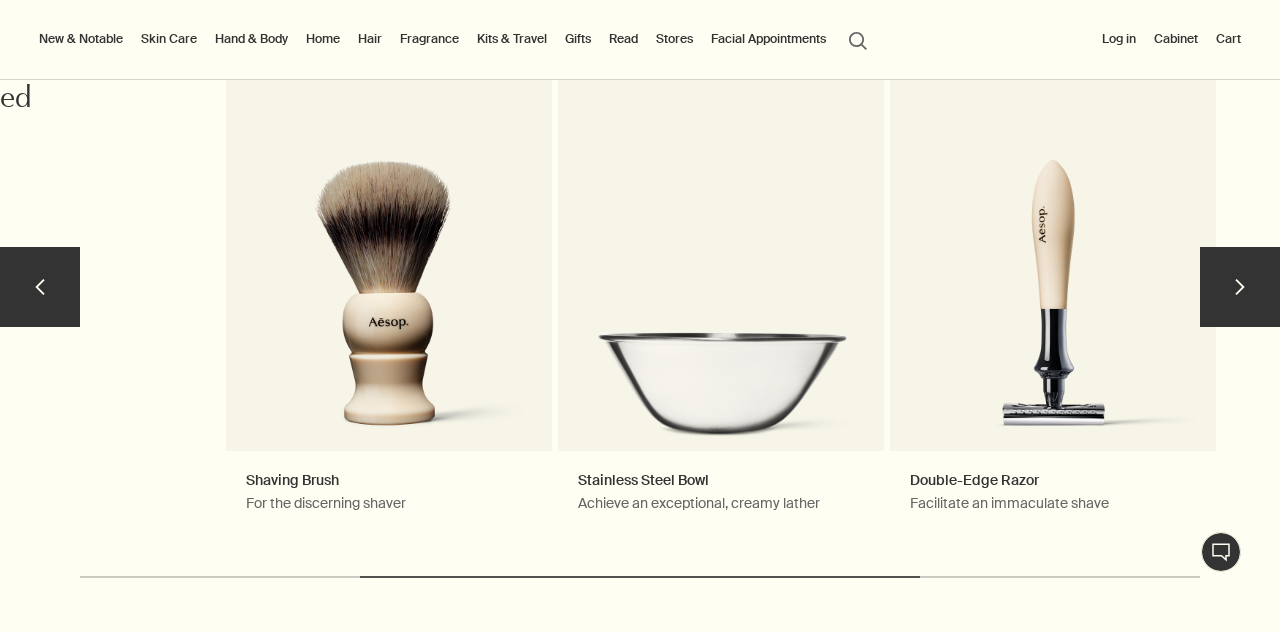 click on "chevron" at bounding box center [1240, 287] 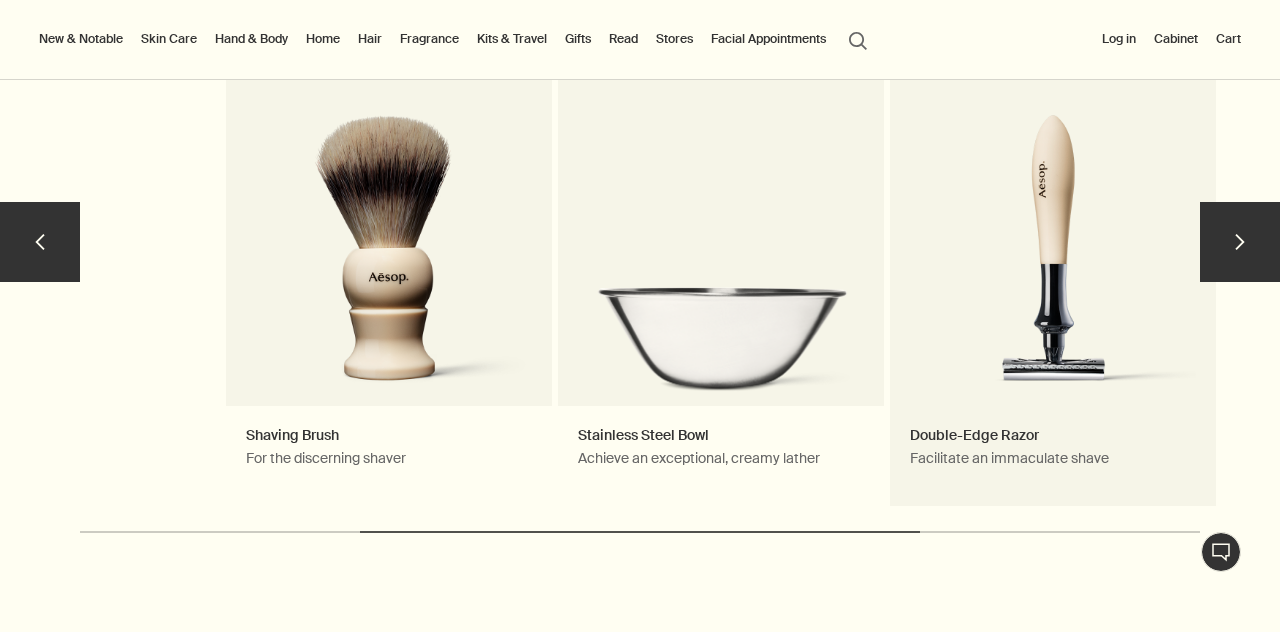 scroll, scrollTop: 2192, scrollLeft: 0, axis: vertical 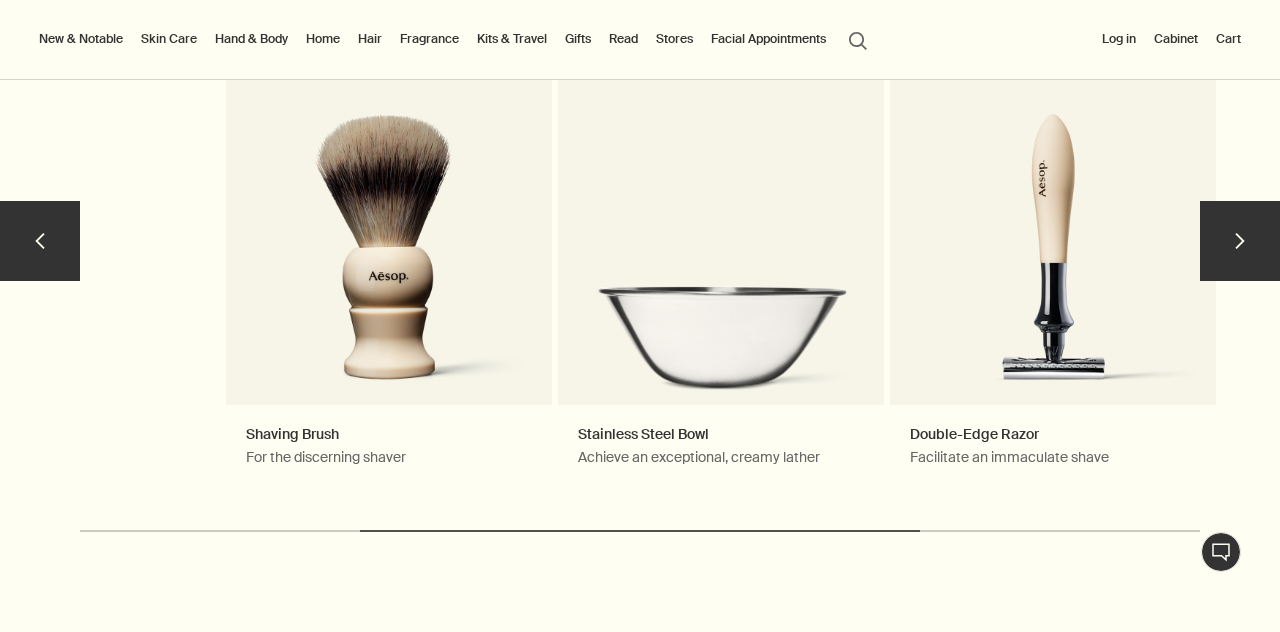 click on "chevron" at bounding box center (1240, 241) 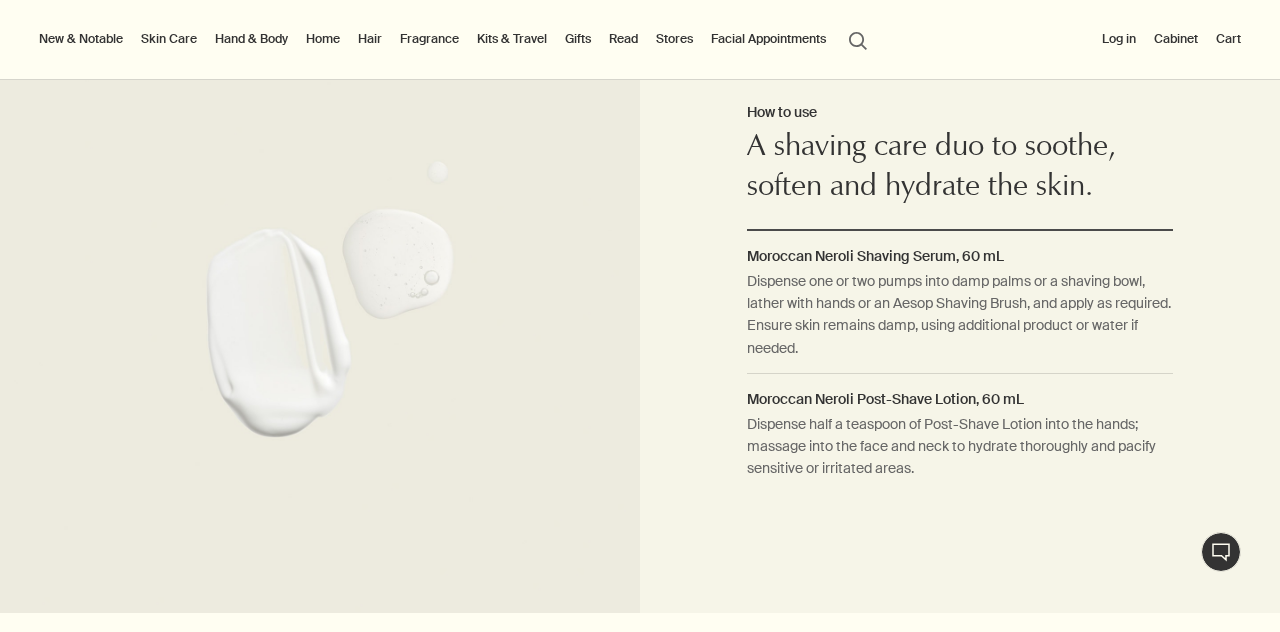 scroll, scrollTop: 1766, scrollLeft: 0, axis: vertical 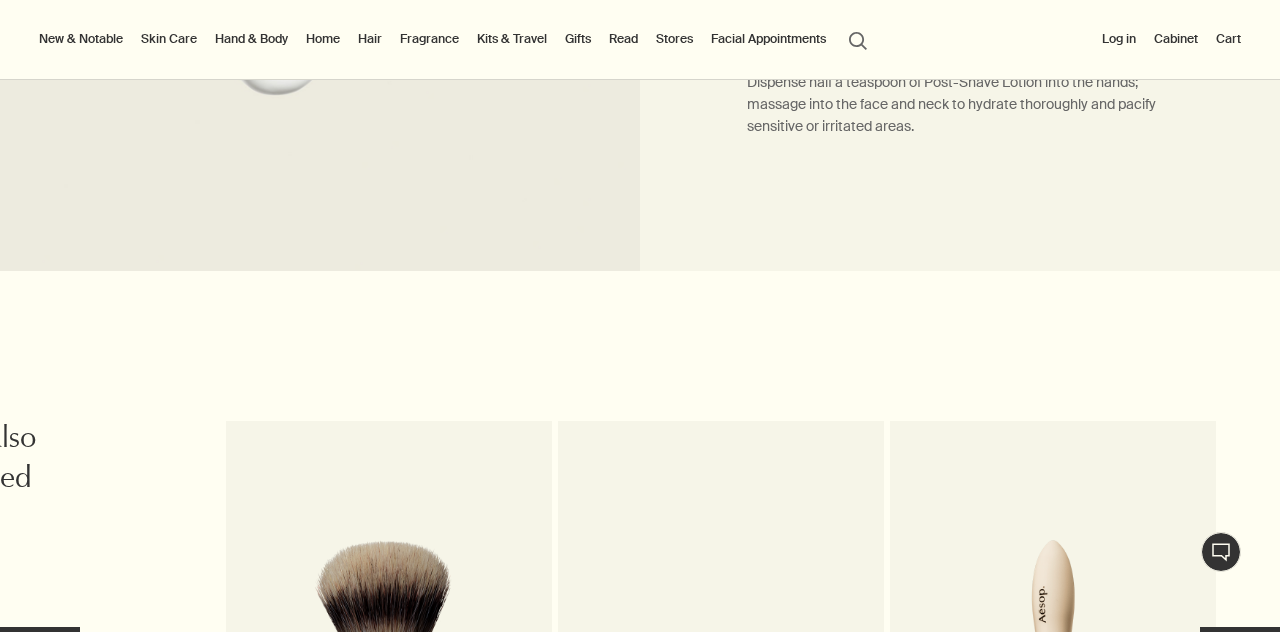 click on "Double-Edge Razor Facilitate an immaculate shave" at bounding box center [1053, 676] 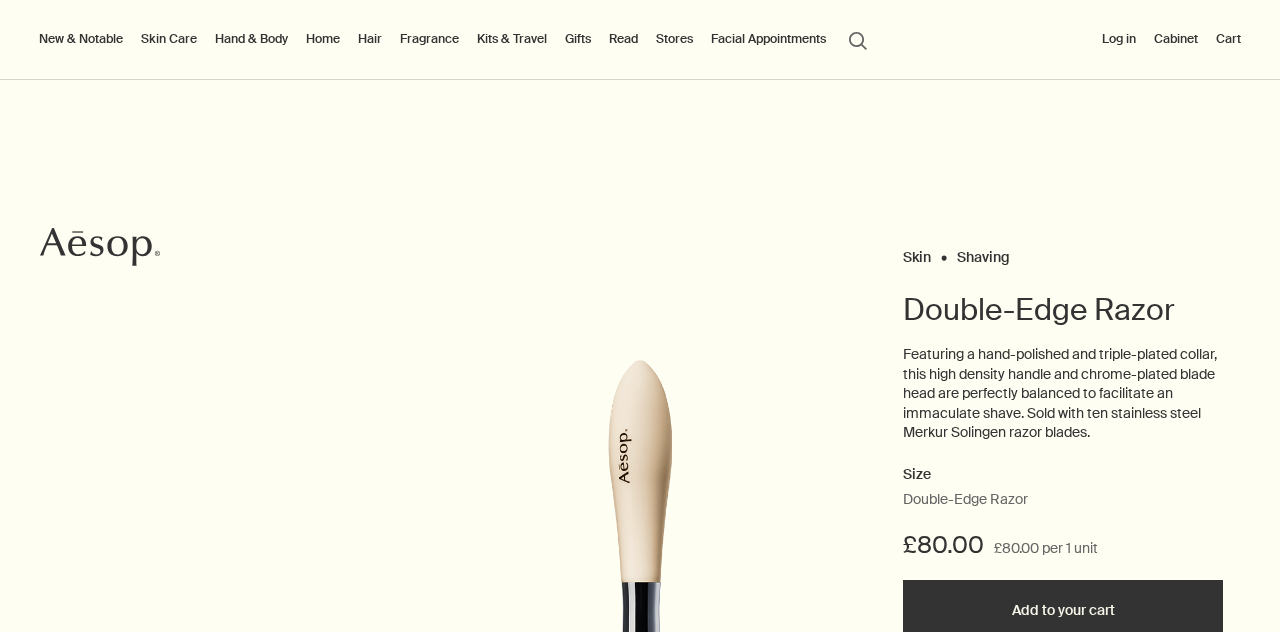 scroll, scrollTop: 0, scrollLeft: 0, axis: both 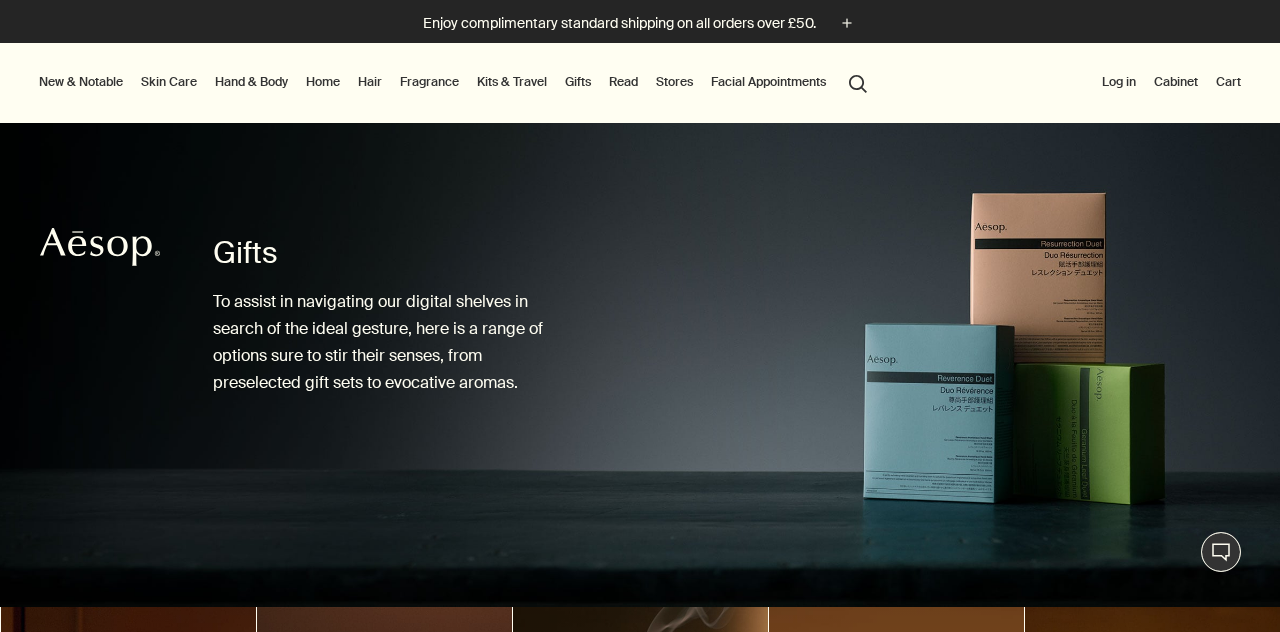 click on "Hair" at bounding box center (370, 82) 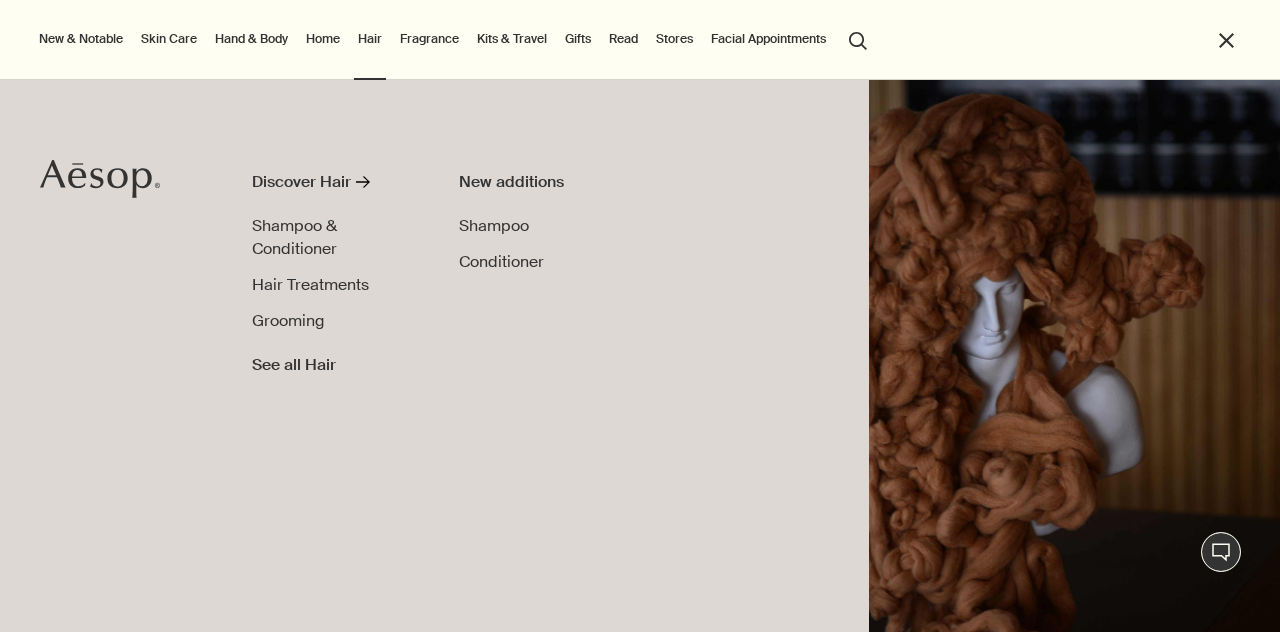 click on "Discover Hair   rightArrow Shampoo & Conditioner Hair Treatments Grooming See all Hair New additions Shampoo Conditioner" at bounding box center (640, 356) 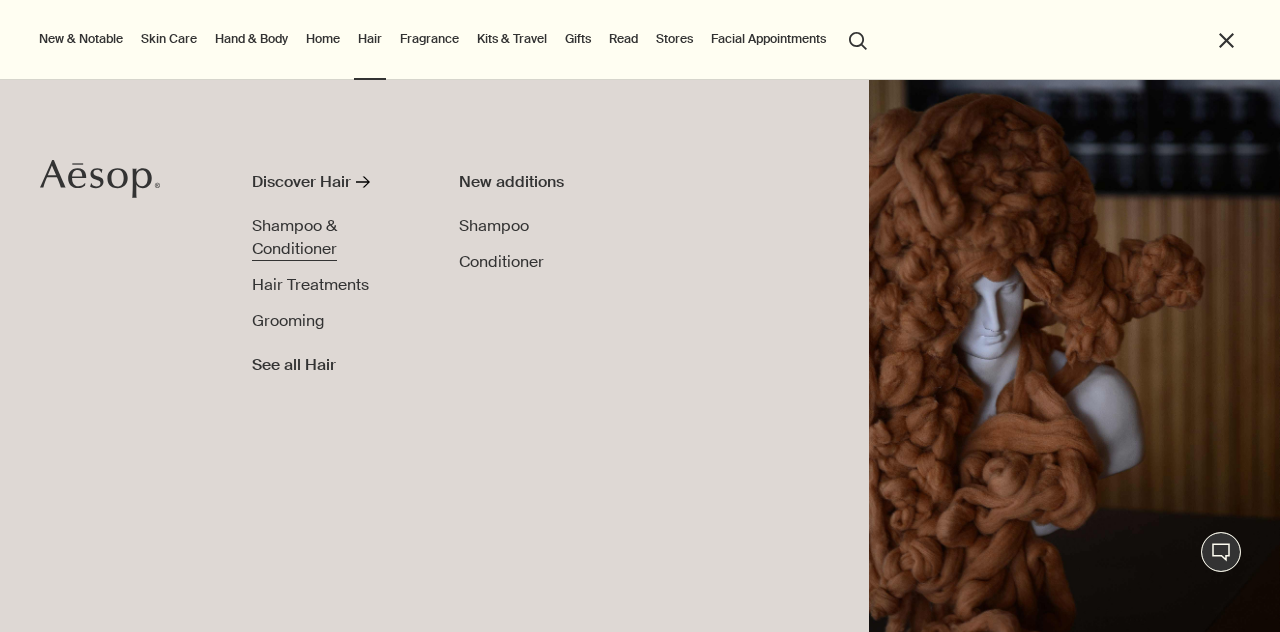 click on "Shampoo & Conditioner" at bounding box center (294, 237) 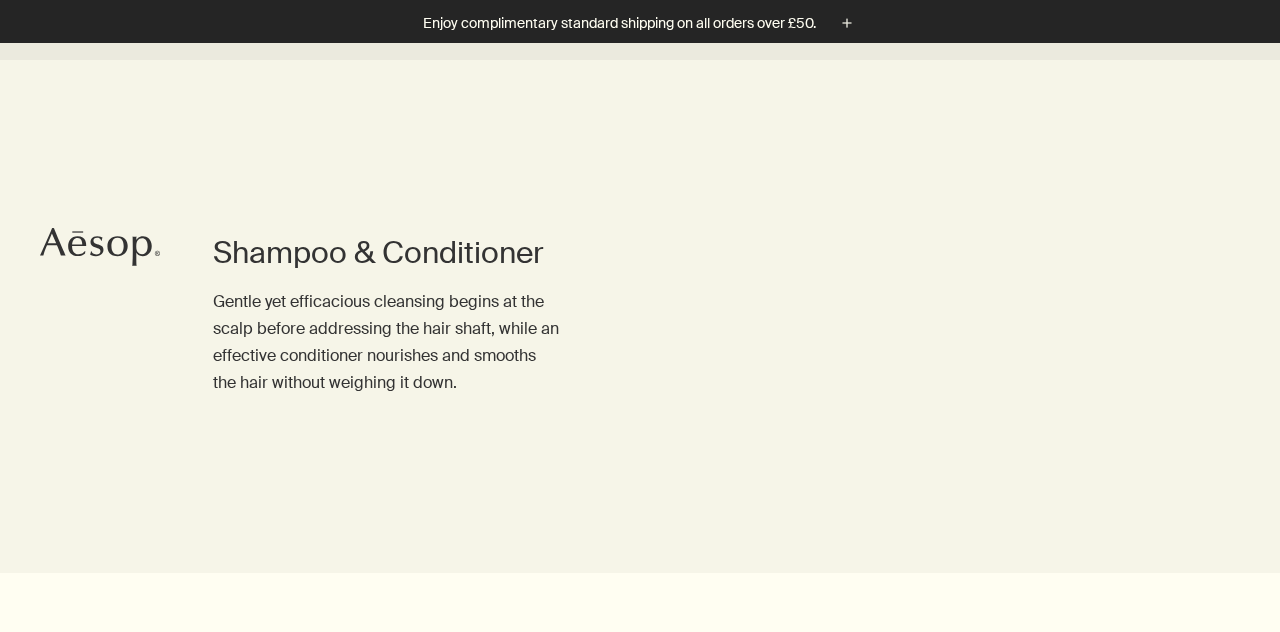 scroll, scrollTop: 682, scrollLeft: 0, axis: vertical 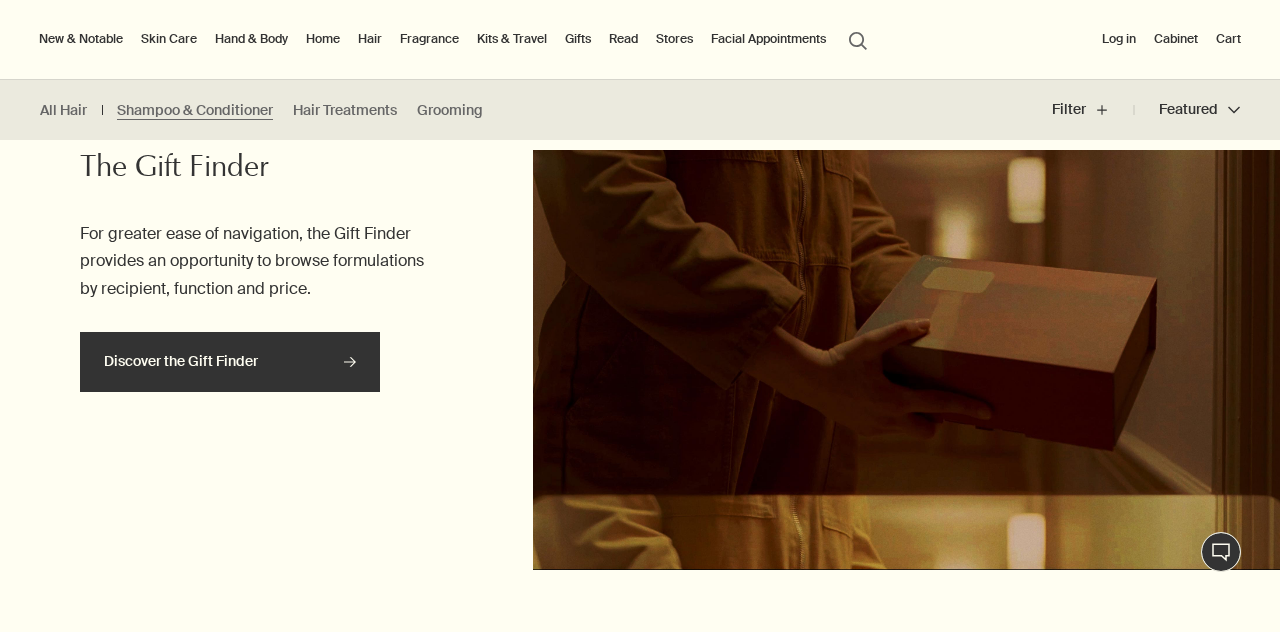 click on "Discover the Gift Finder   rightArrow" at bounding box center (230, 362) 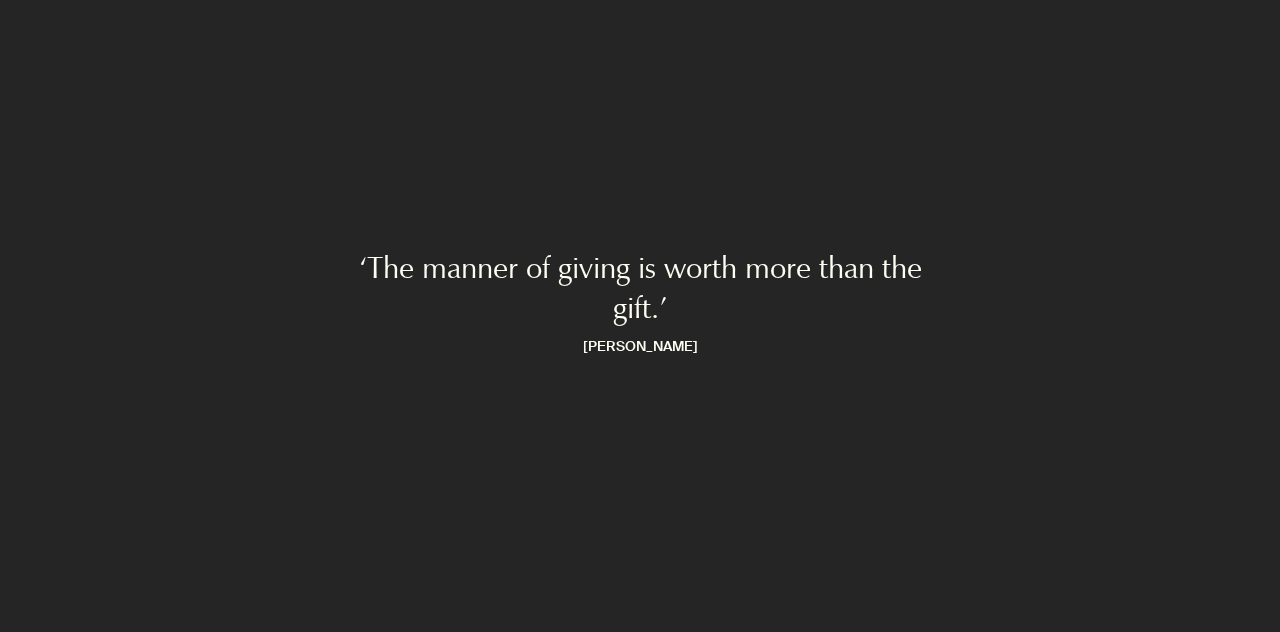 scroll, scrollTop: 0, scrollLeft: 0, axis: both 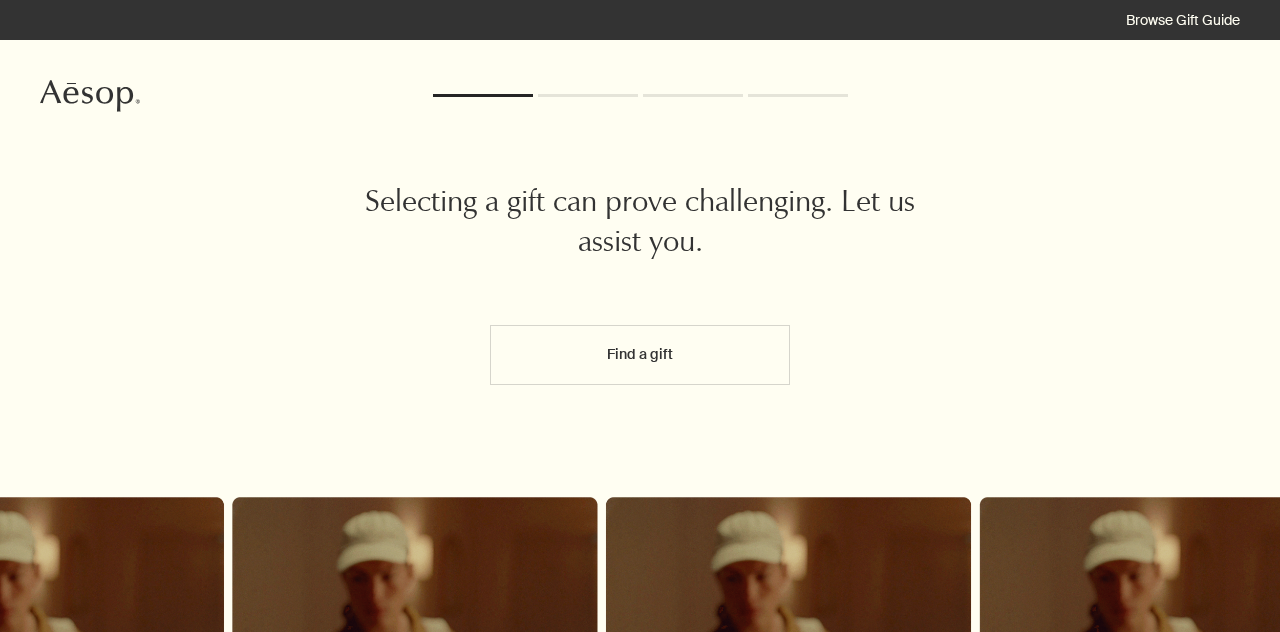 click on "Find a gift" at bounding box center (640, 355) 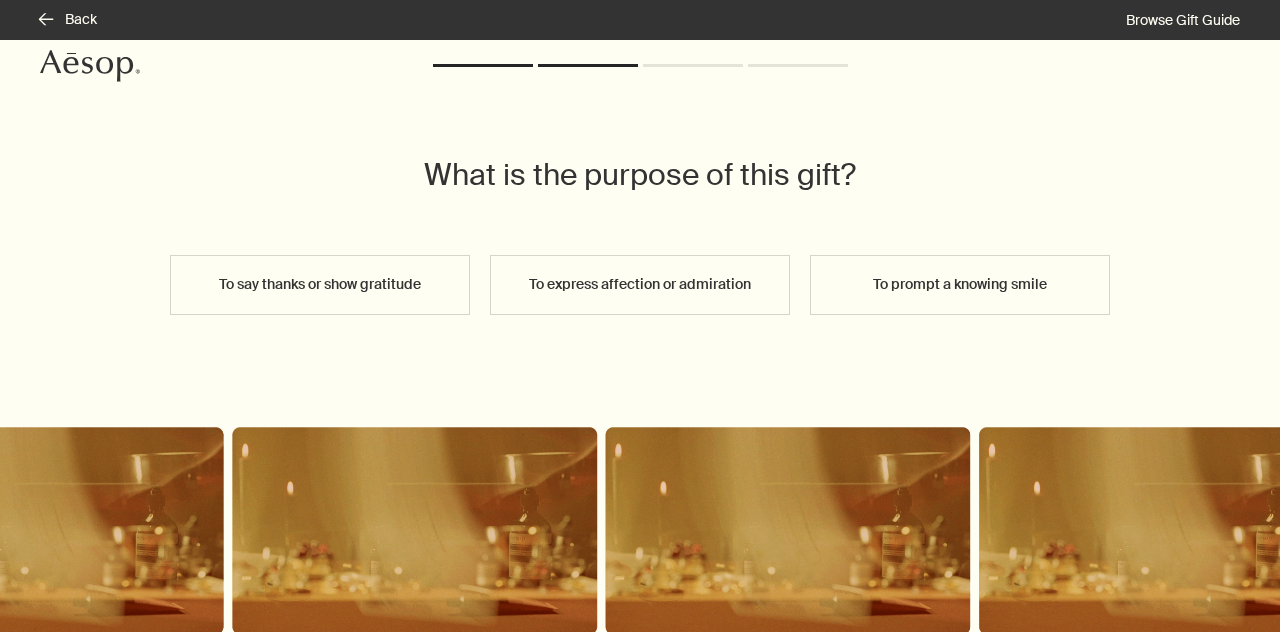 scroll, scrollTop: 0, scrollLeft: 0, axis: both 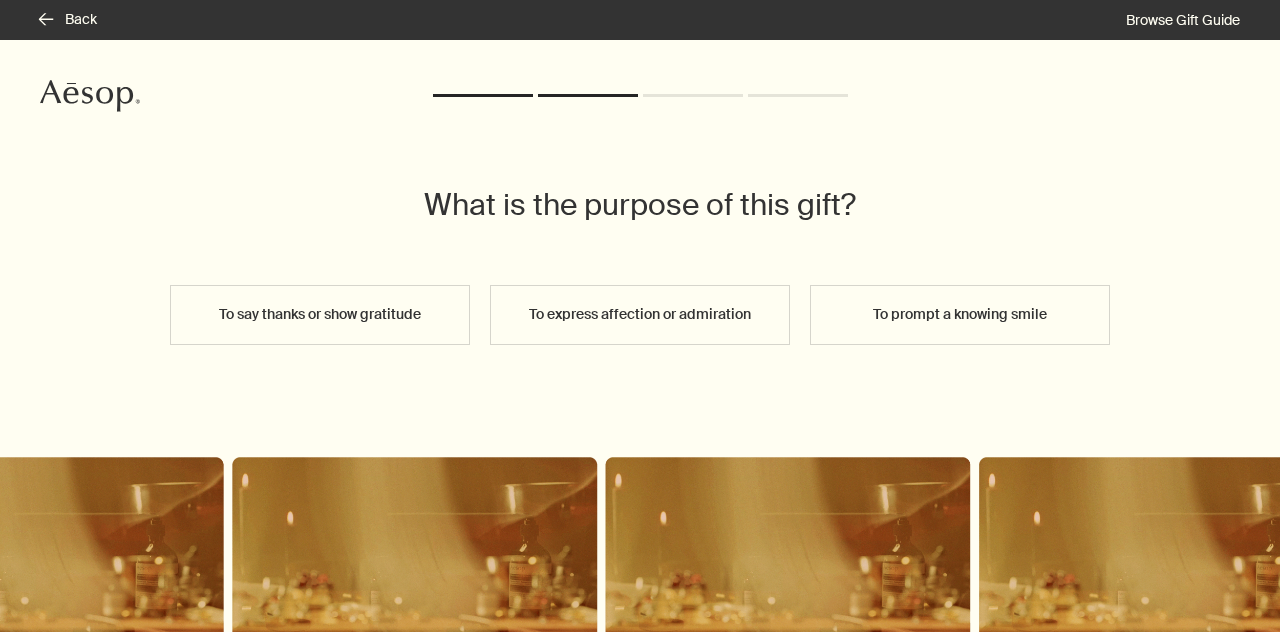 click on "rightArrow   Back Browse Gift Guide" at bounding box center [640, 20] 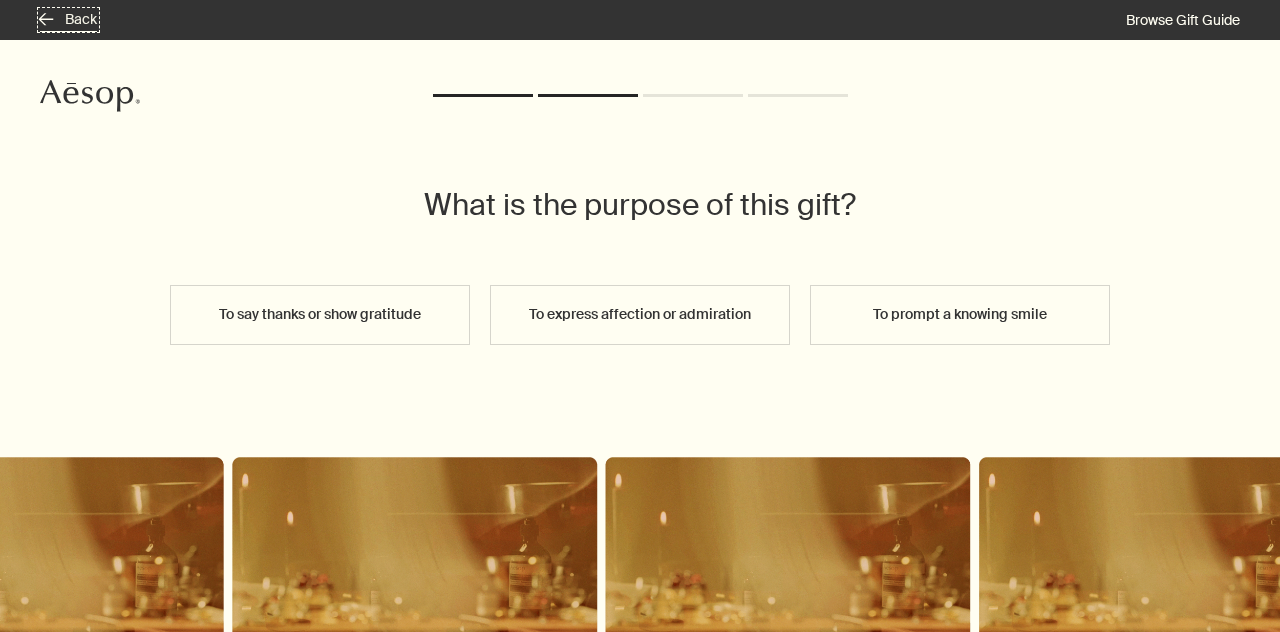 click on "rightArrow   Back" at bounding box center [68, 20] 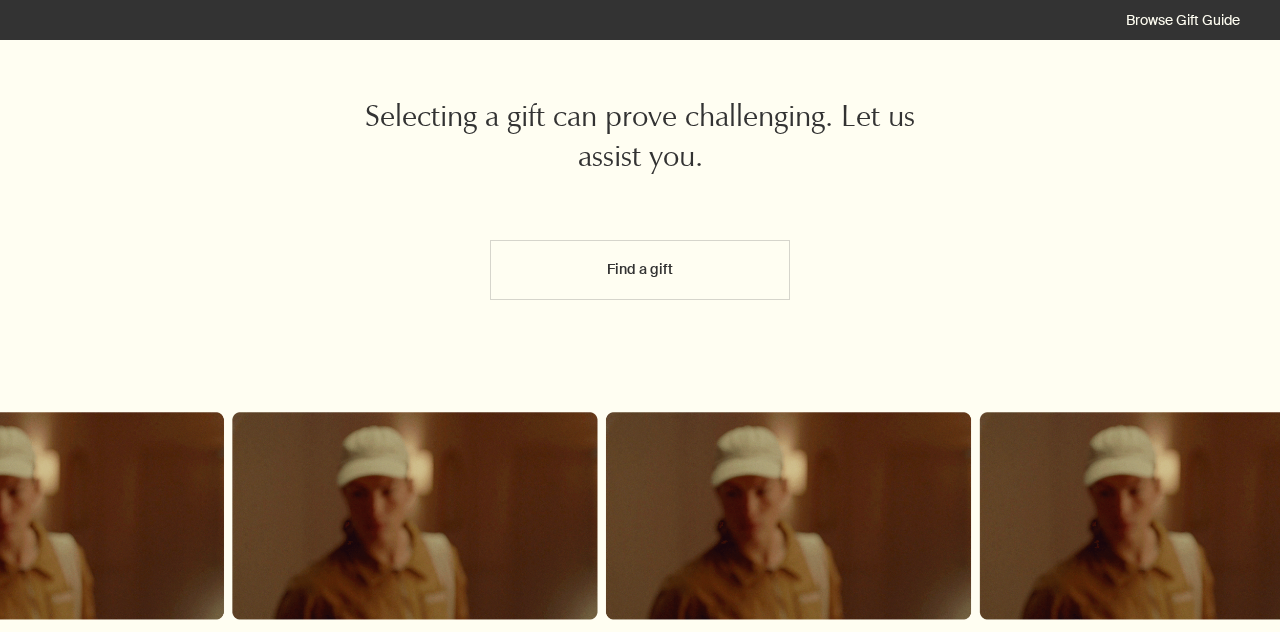 scroll, scrollTop: 0, scrollLeft: 0, axis: both 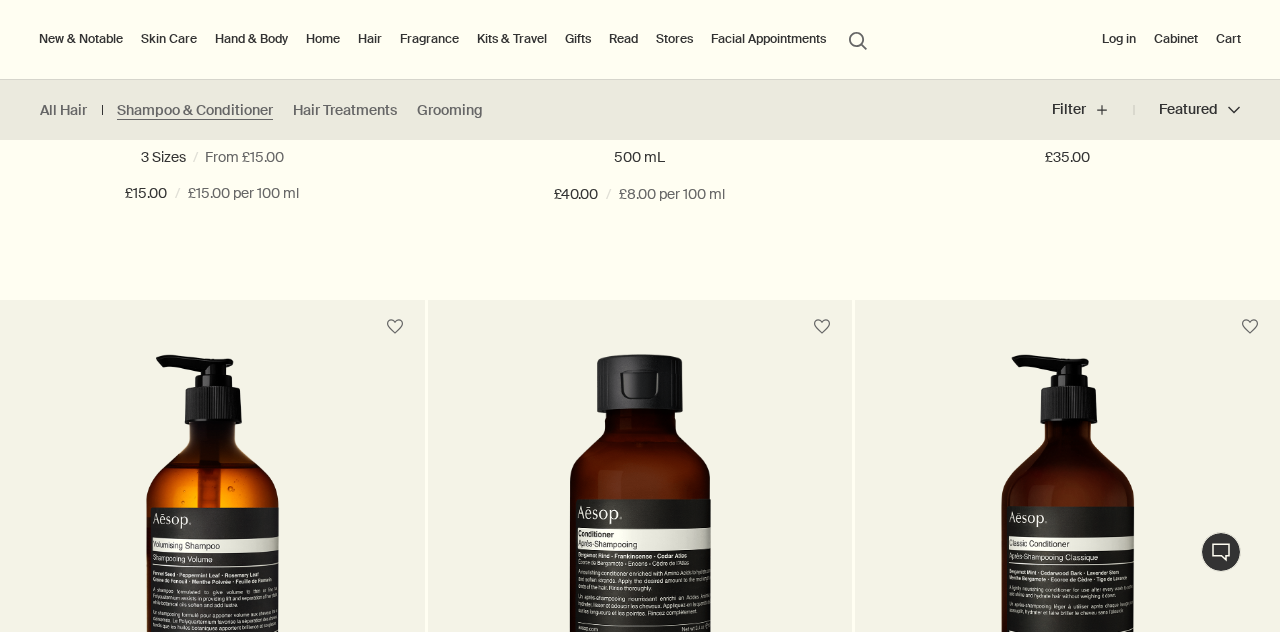 click on "Gifts" at bounding box center [578, 39] 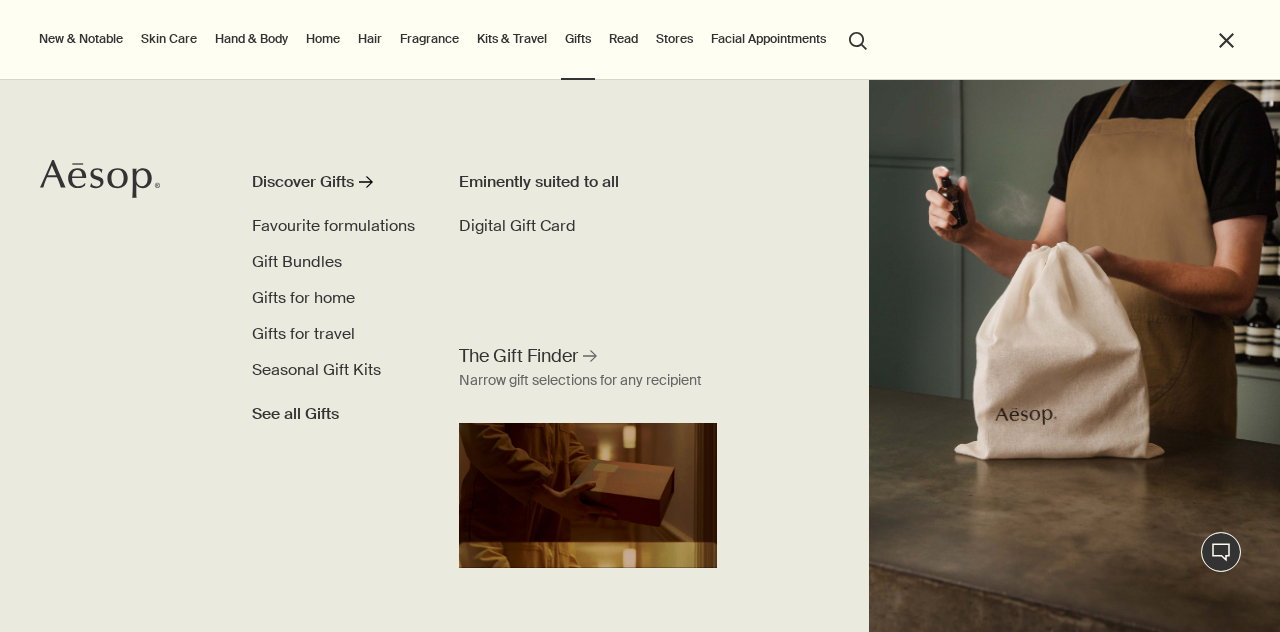click on "Facial Appointments" at bounding box center [768, 39] 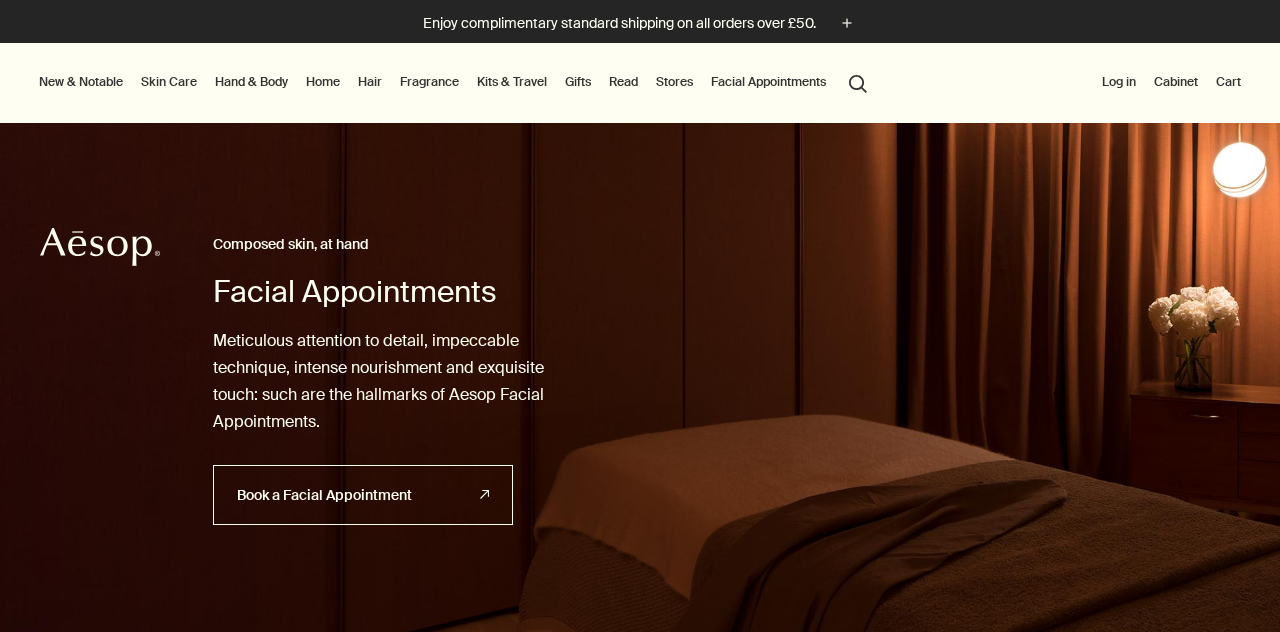 scroll, scrollTop: 0, scrollLeft: 0, axis: both 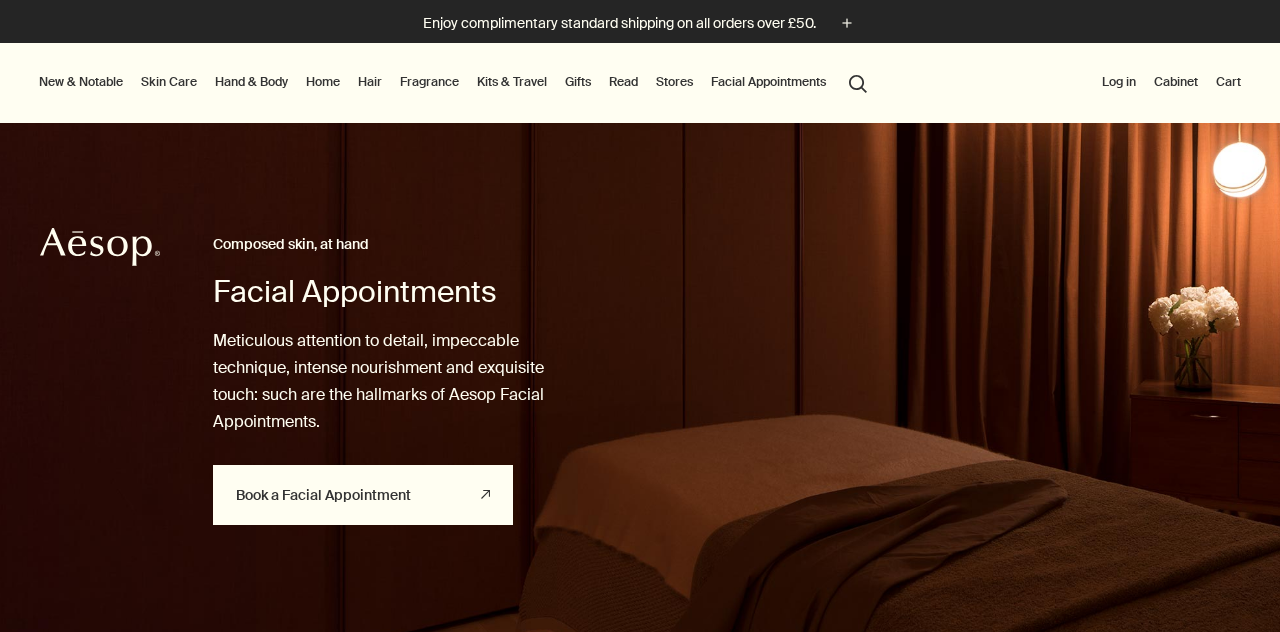 click on "Book a Facial Appointment   rightUpArrow" at bounding box center (363, 495) 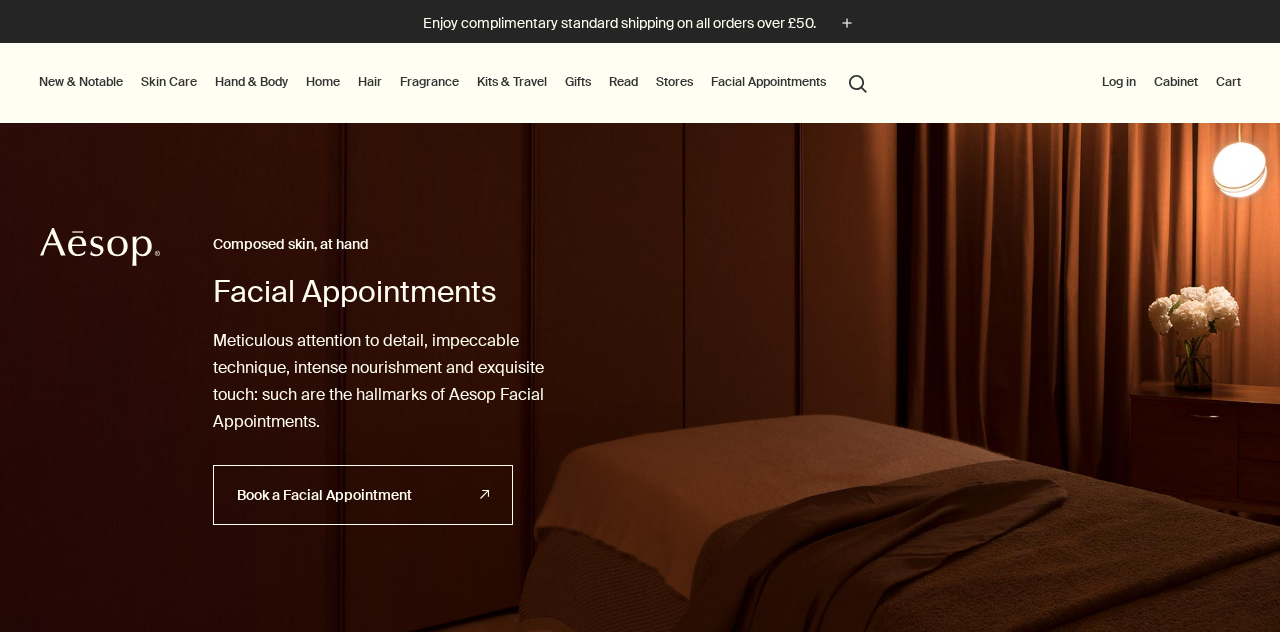 scroll, scrollTop: 0, scrollLeft: 0, axis: both 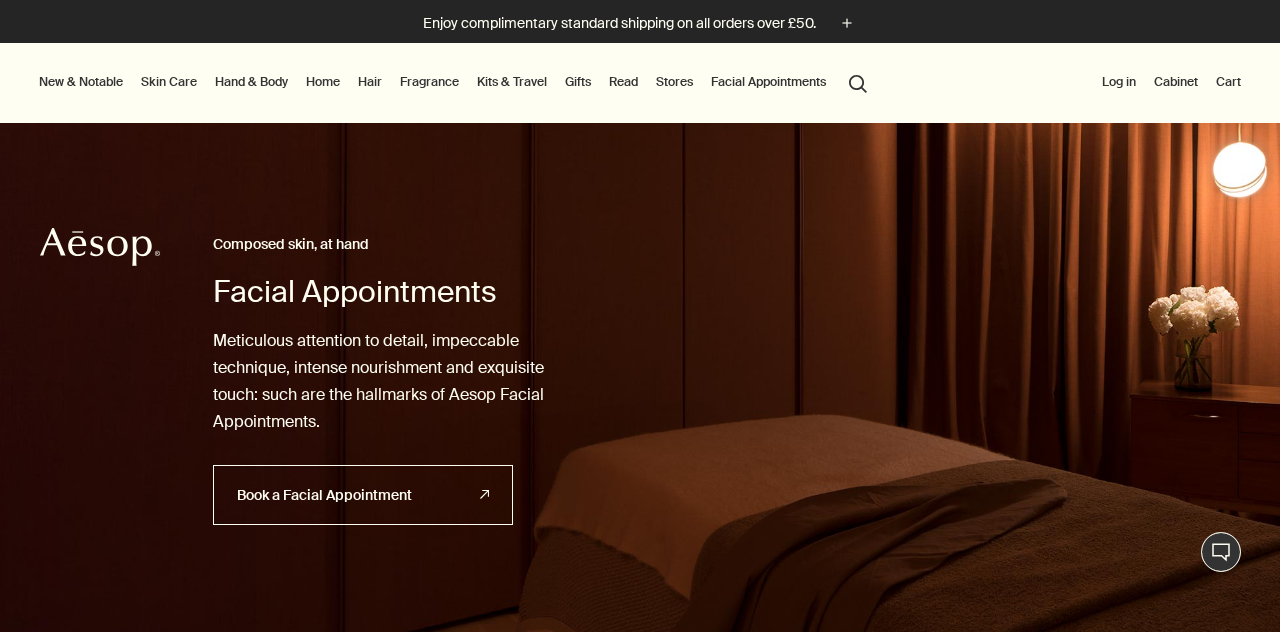 click on "Gifts" at bounding box center (578, 82) 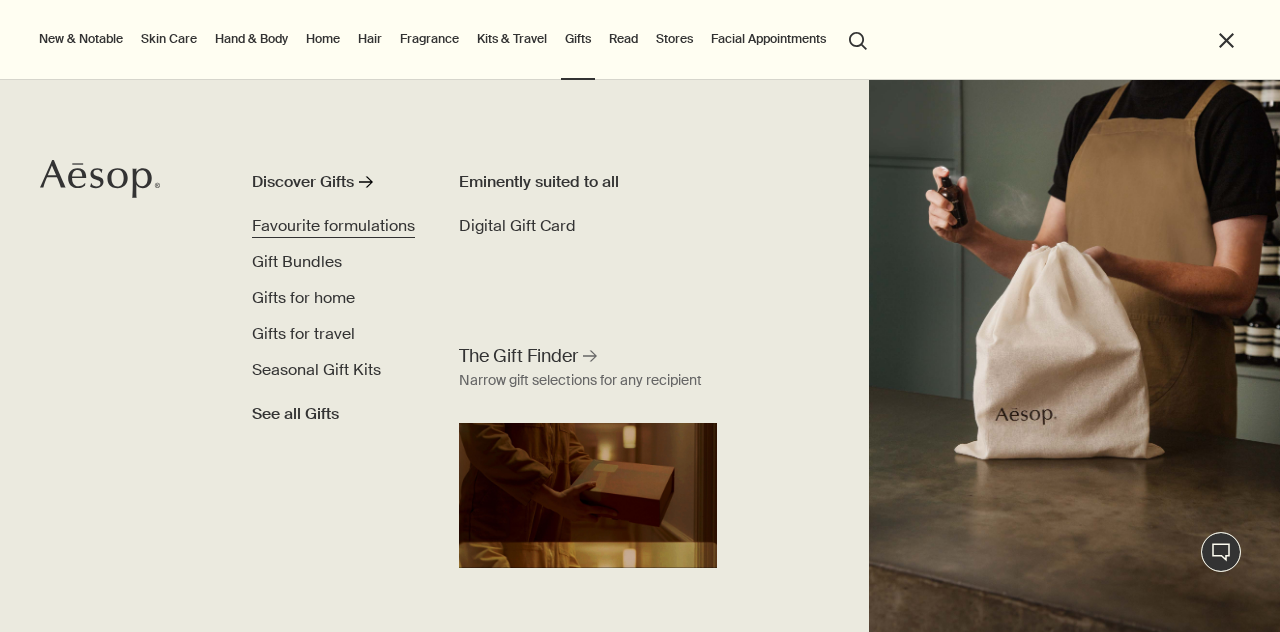 click on "Favourite formulations" at bounding box center [333, 225] 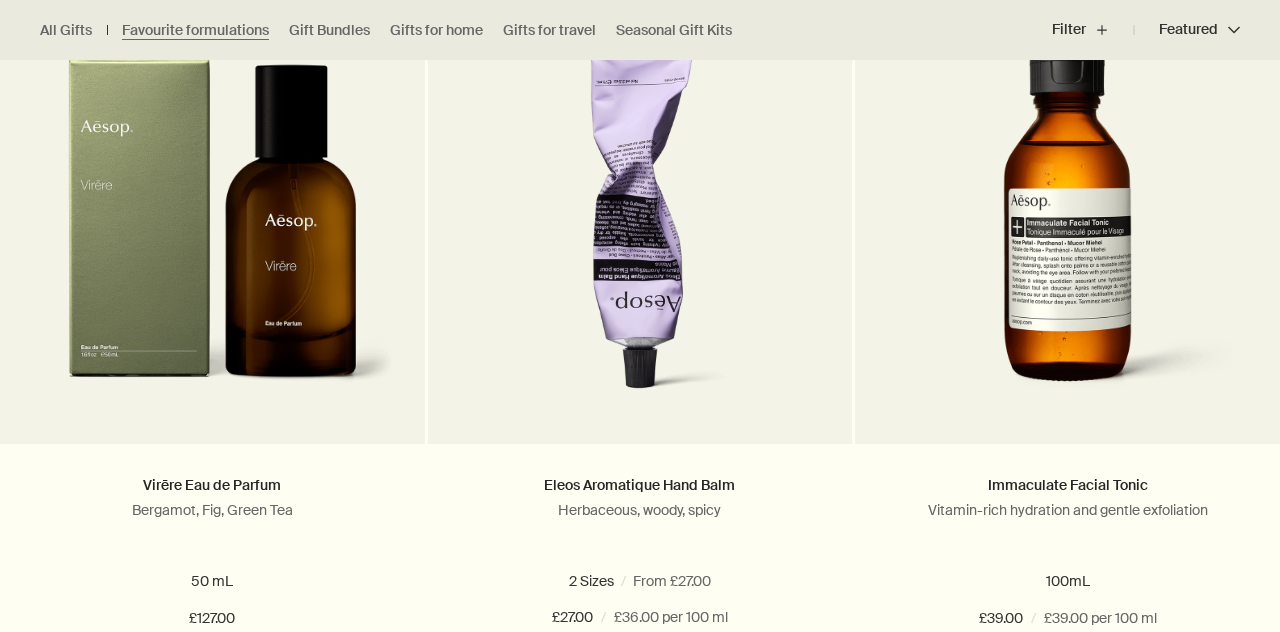 scroll, scrollTop: 646, scrollLeft: 0, axis: vertical 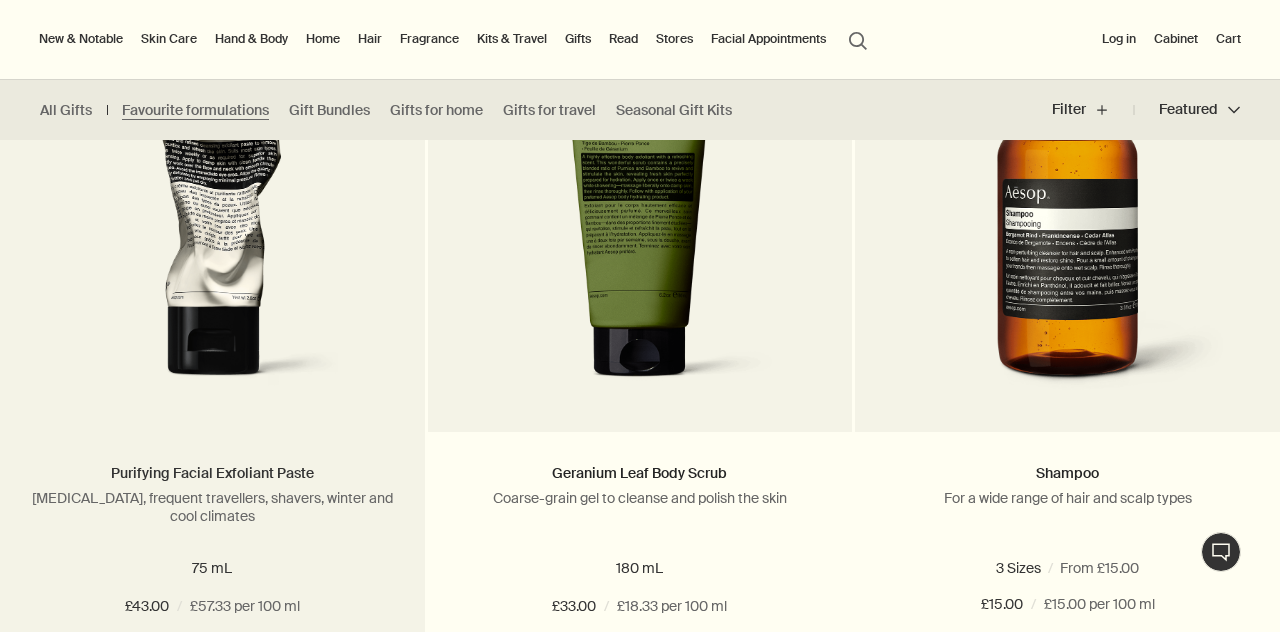 click at bounding box center [212, 217] 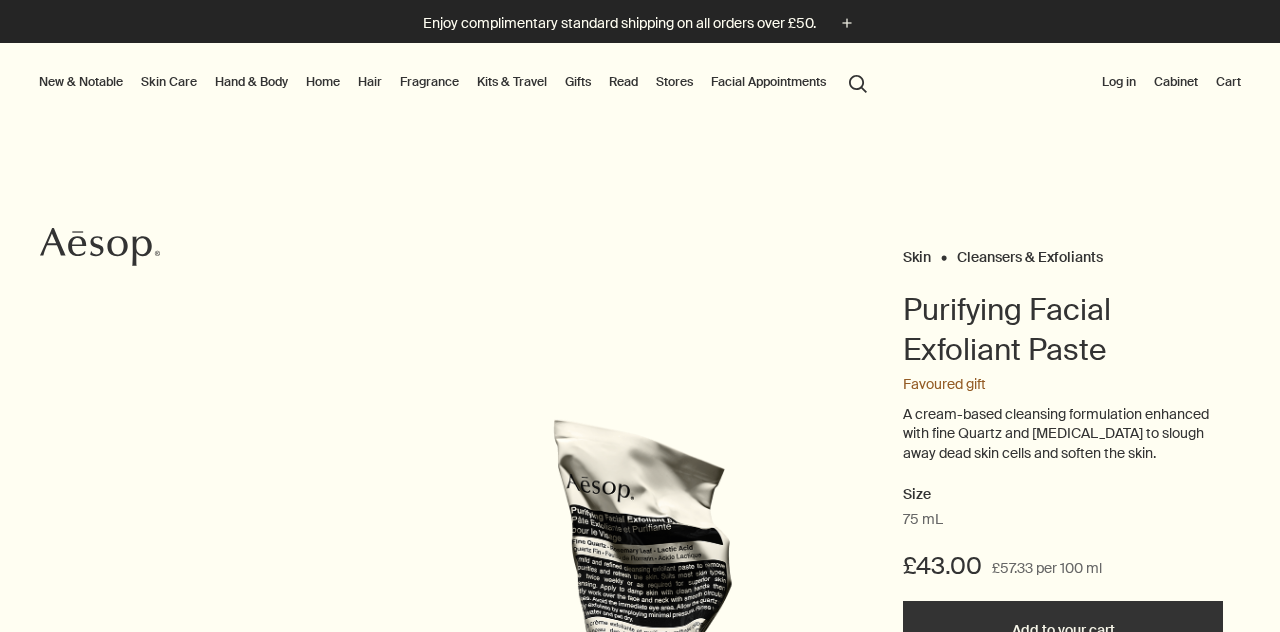 scroll, scrollTop: 0, scrollLeft: 0, axis: both 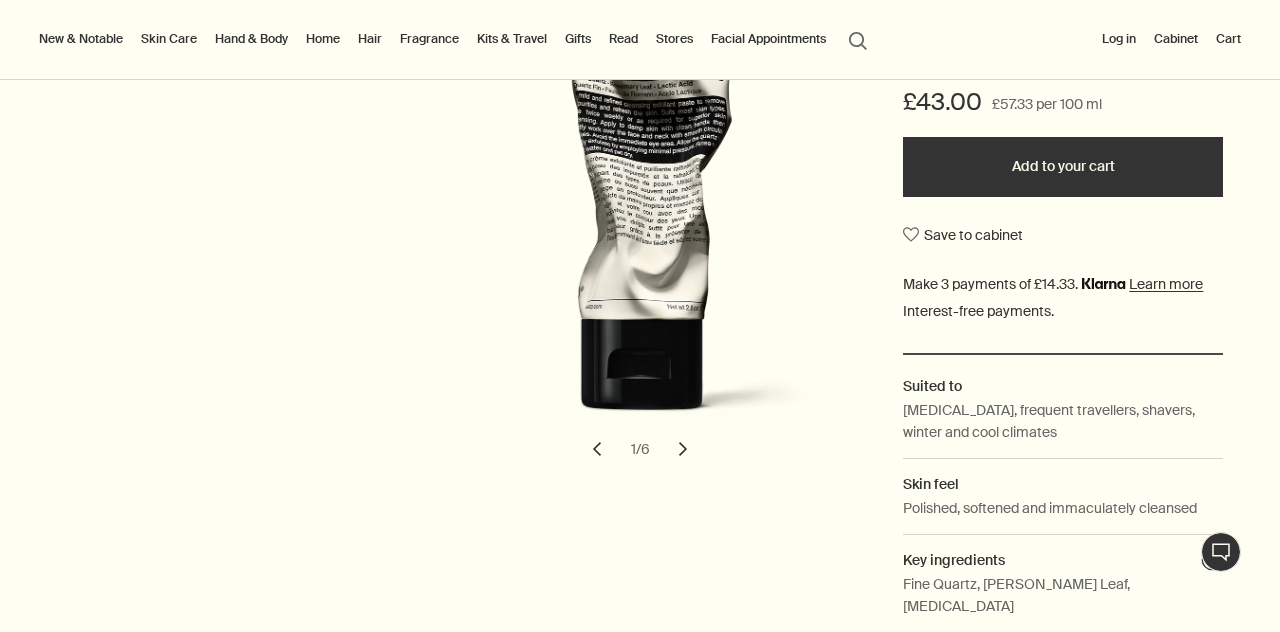 click on "chevron" at bounding box center (683, 449) 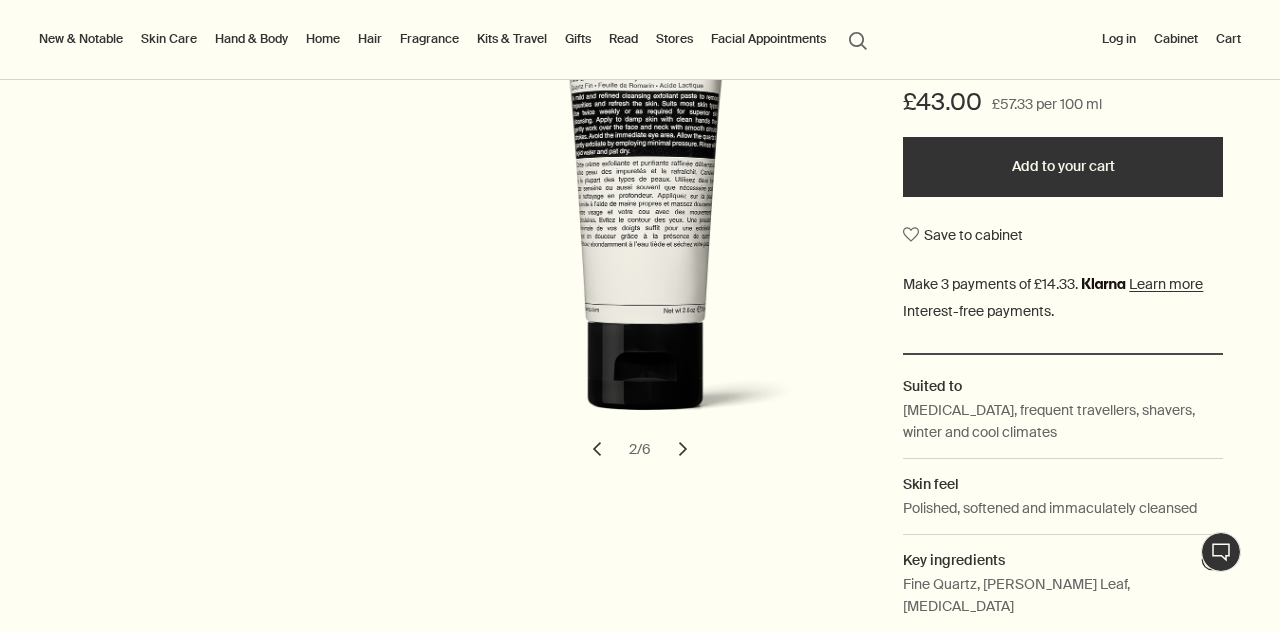 click on "chevron" at bounding box center (683, 449) 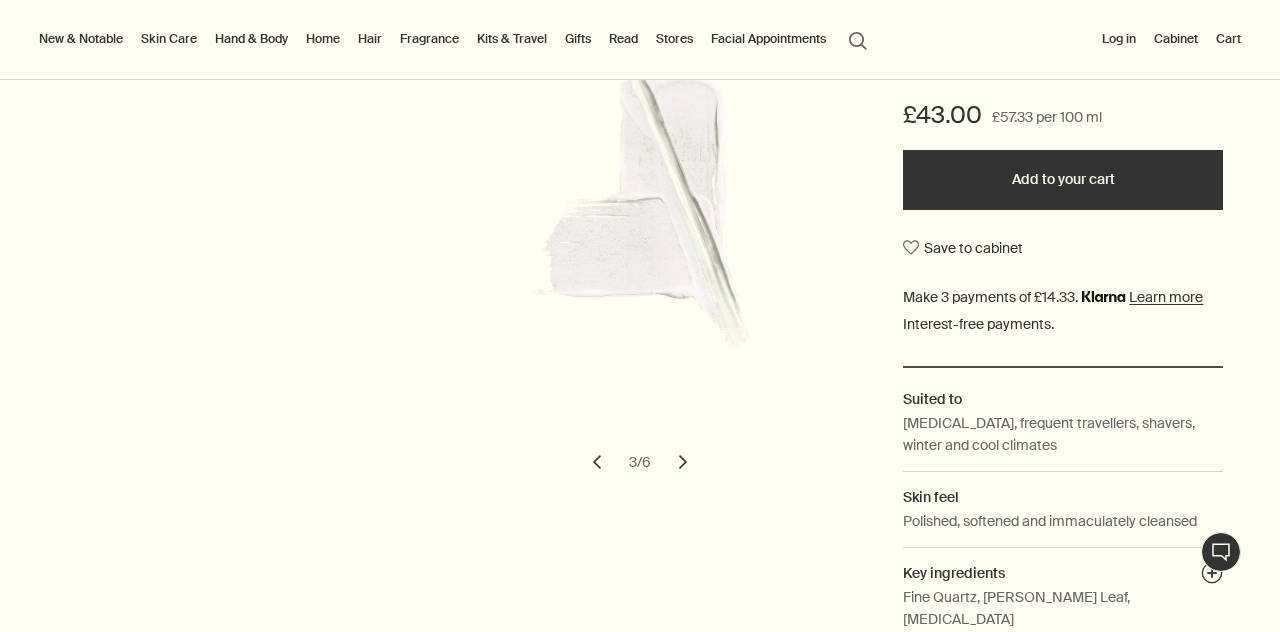 scroll, scrollTop: 447, scrollLeft: 0, axis: vertical 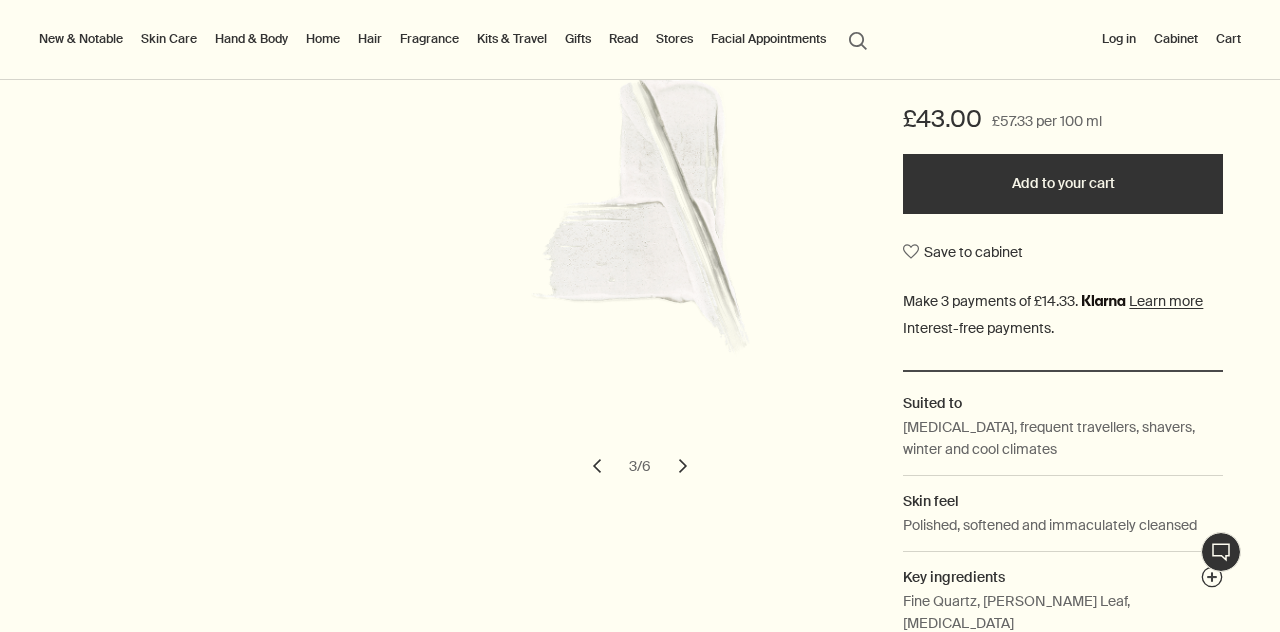 click on "chevron" at bounding box center (683, 466) 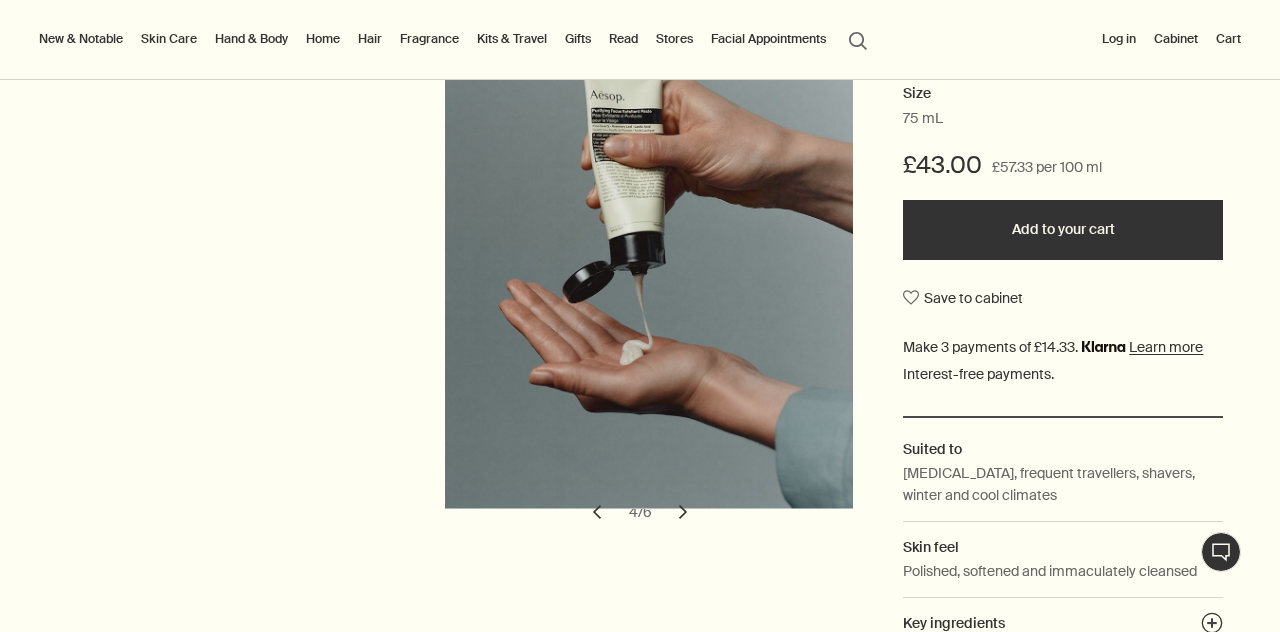 scroll, scrollTop: 404, scrollLeft: 0, axis: vertical 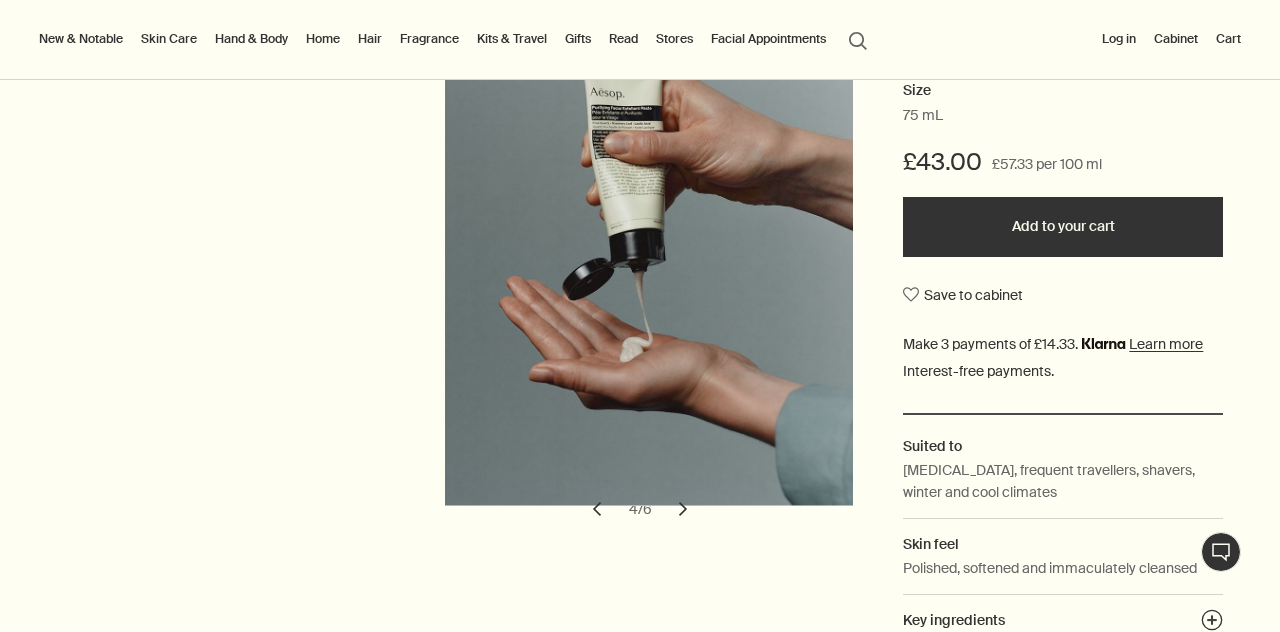 click on "chevron" at bounding box center [683, 509] 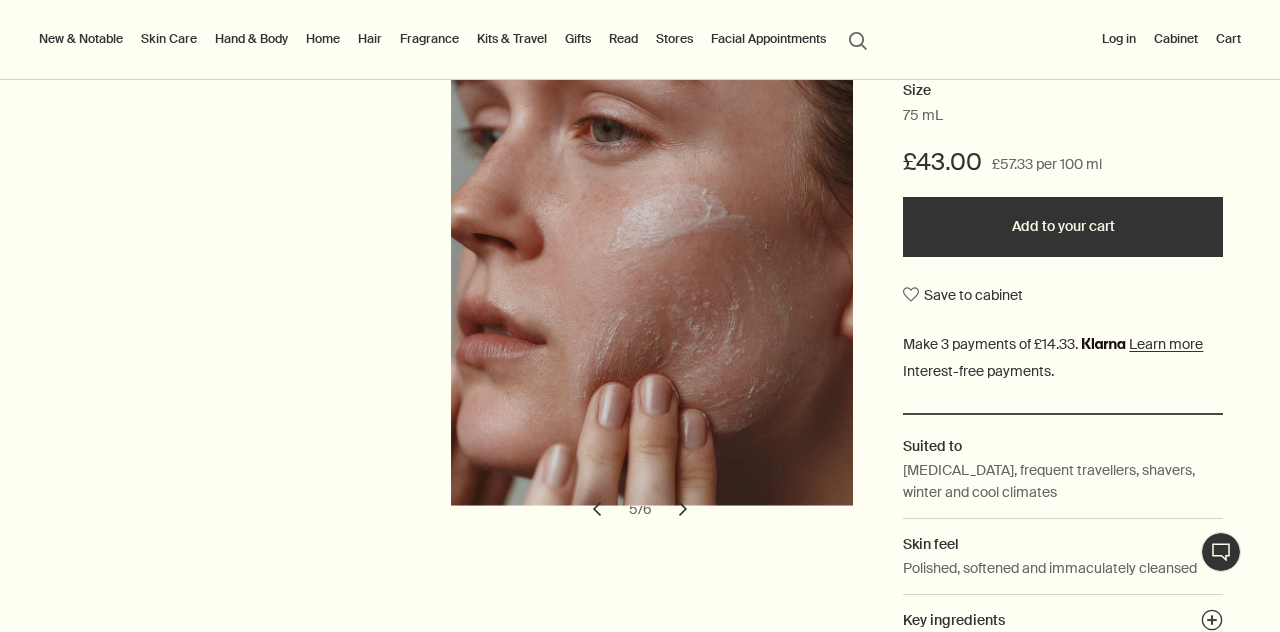 click on "chevron" at bounding box center (683, 509) 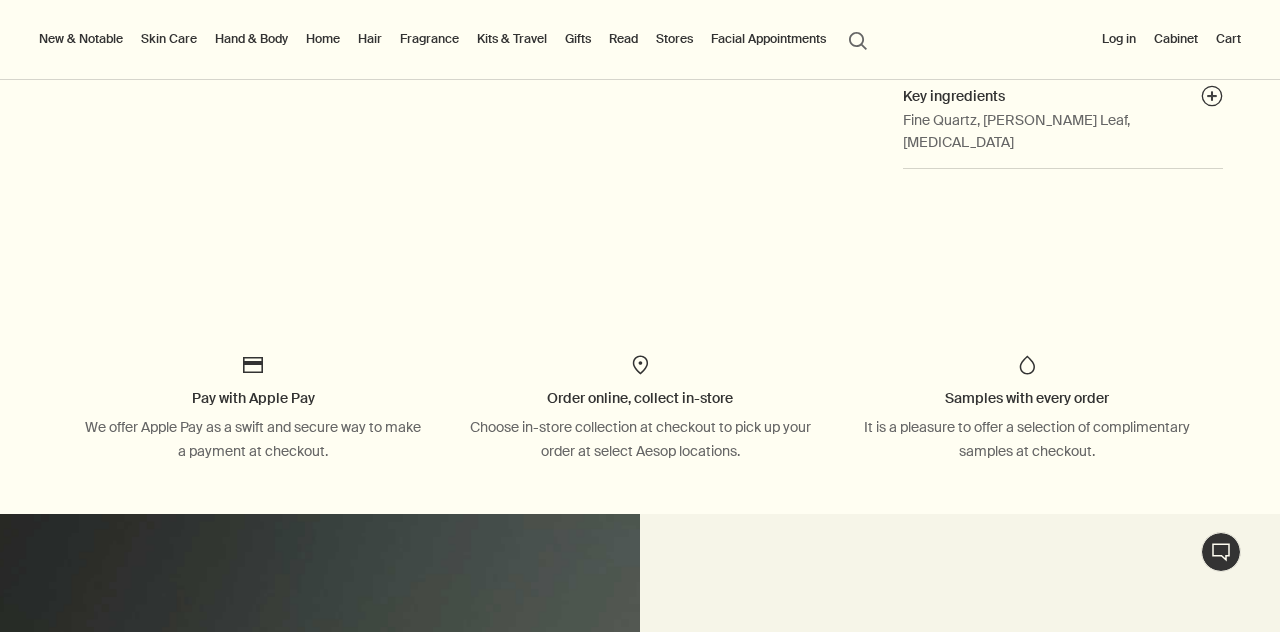 scroll, scrollTop: 948, scrollLeft: 0, axis: vertical 